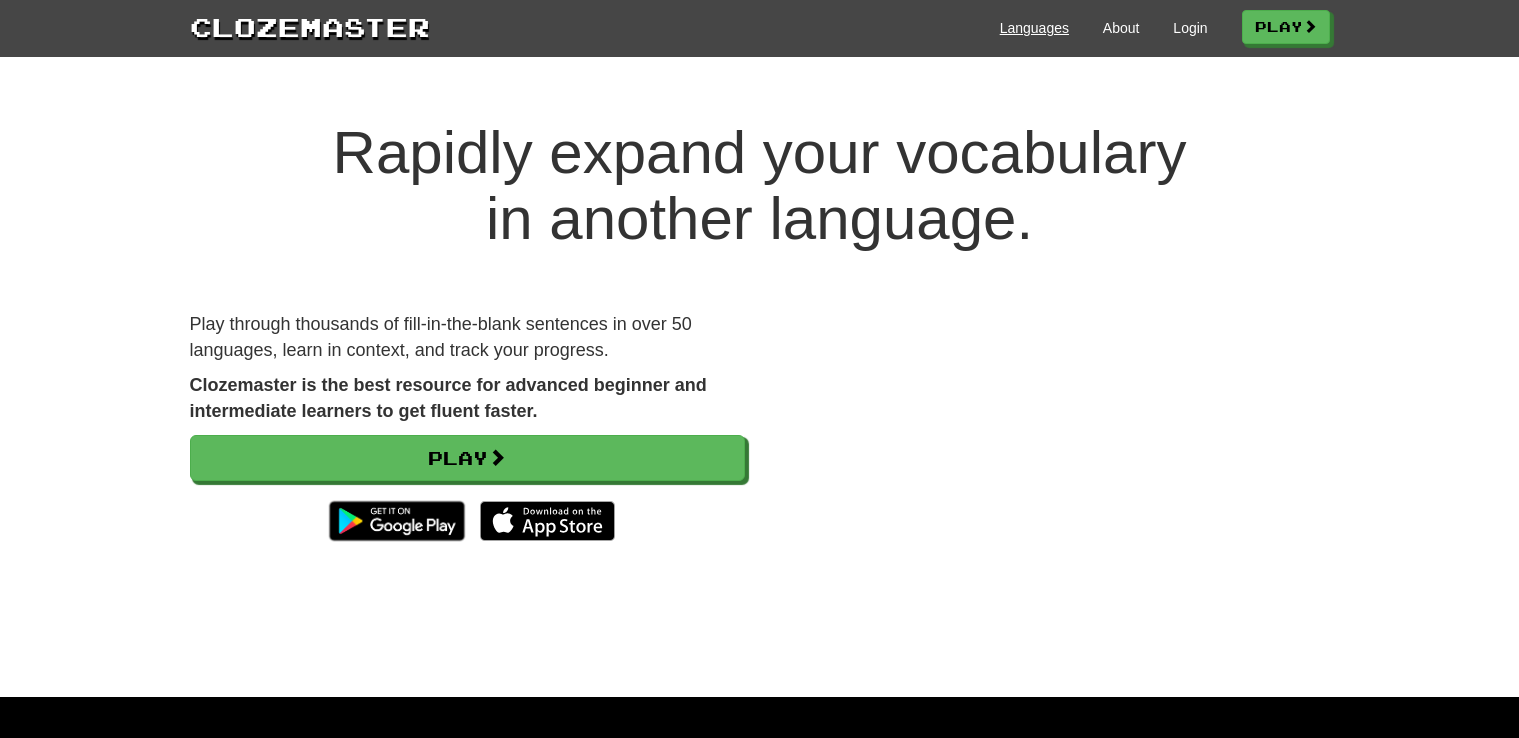scroll, scrollTop: 0, scrollLeft: 0, axis: both 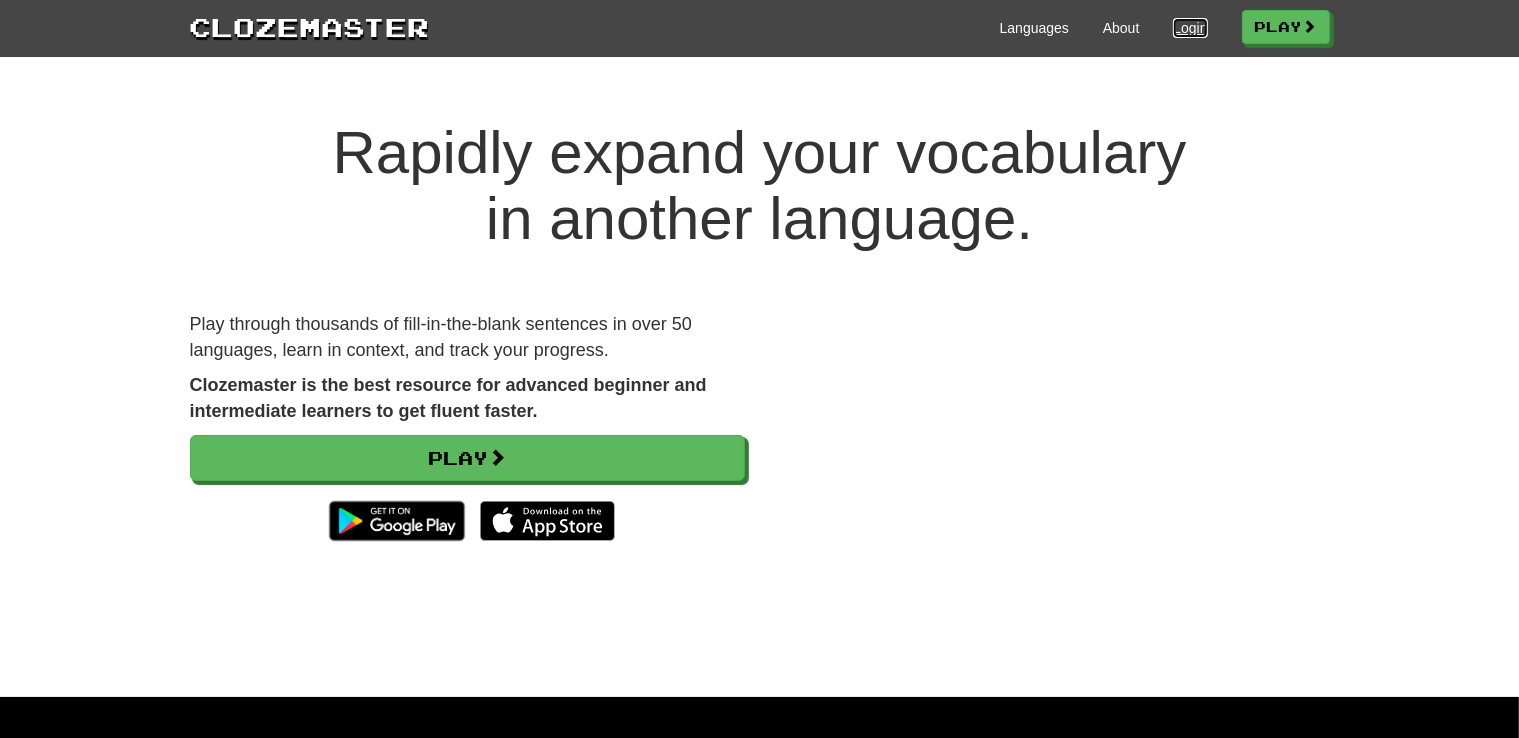click on "Login" at bounding box center (1190, 28) 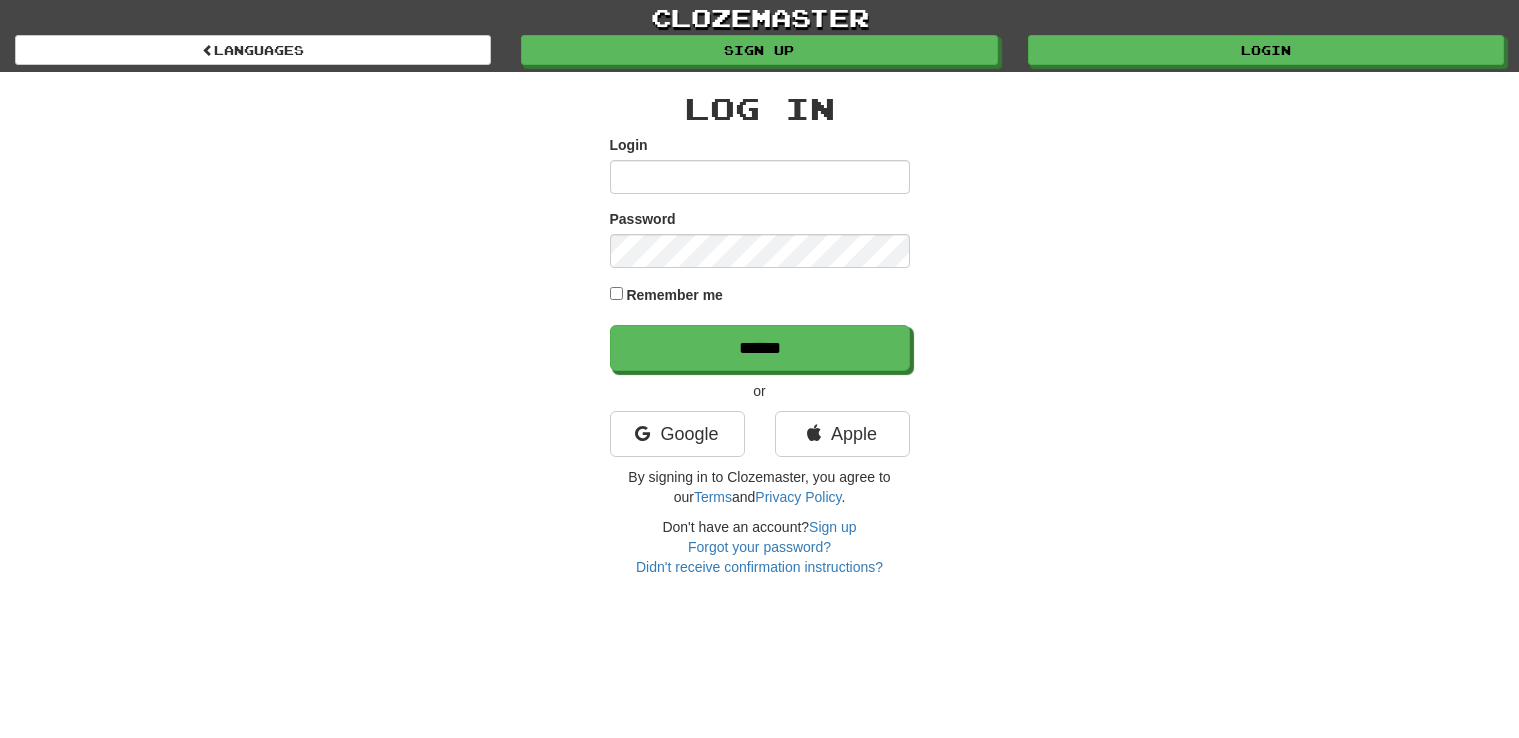 scroll, scrollTop: 0, scrollLeft: 0, axis: both 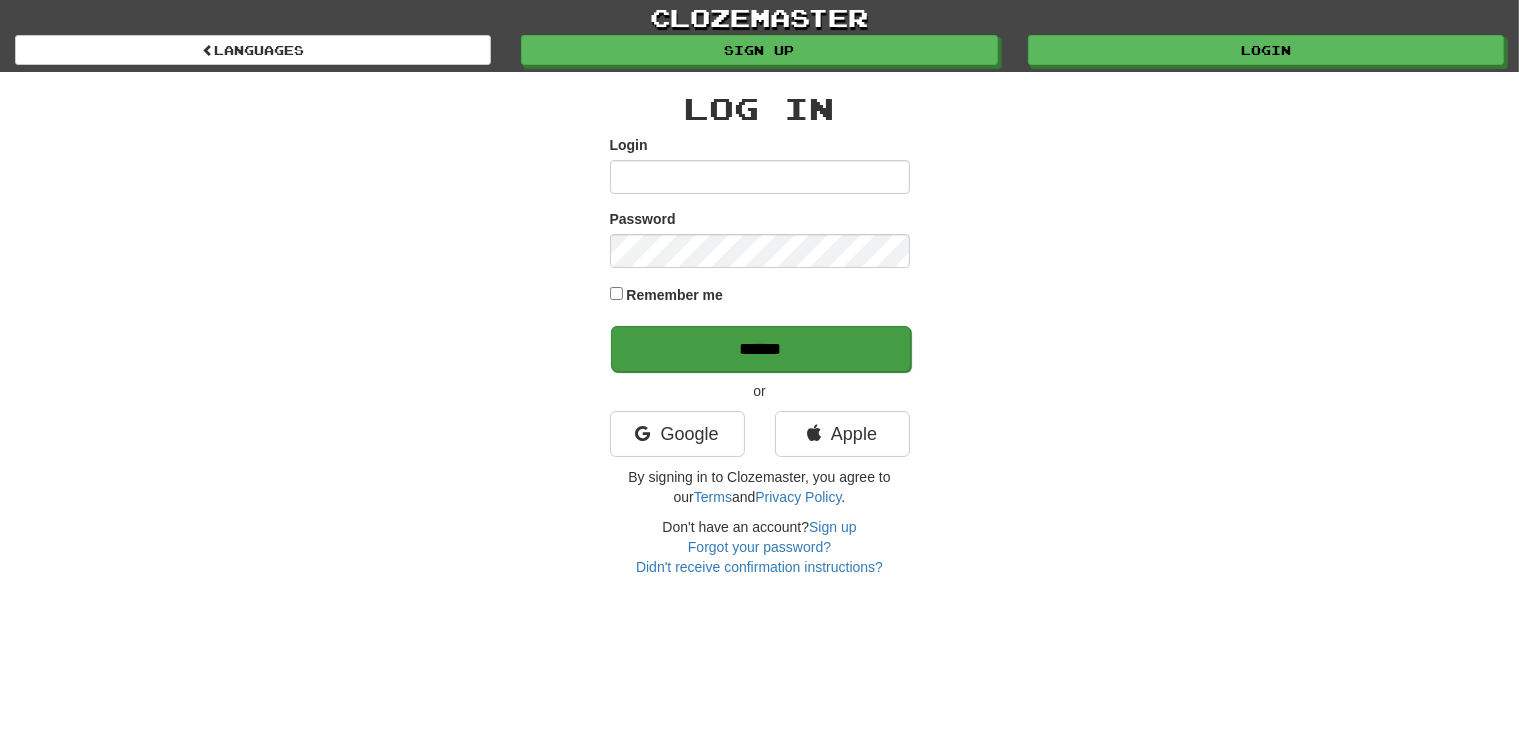 type on "**********" 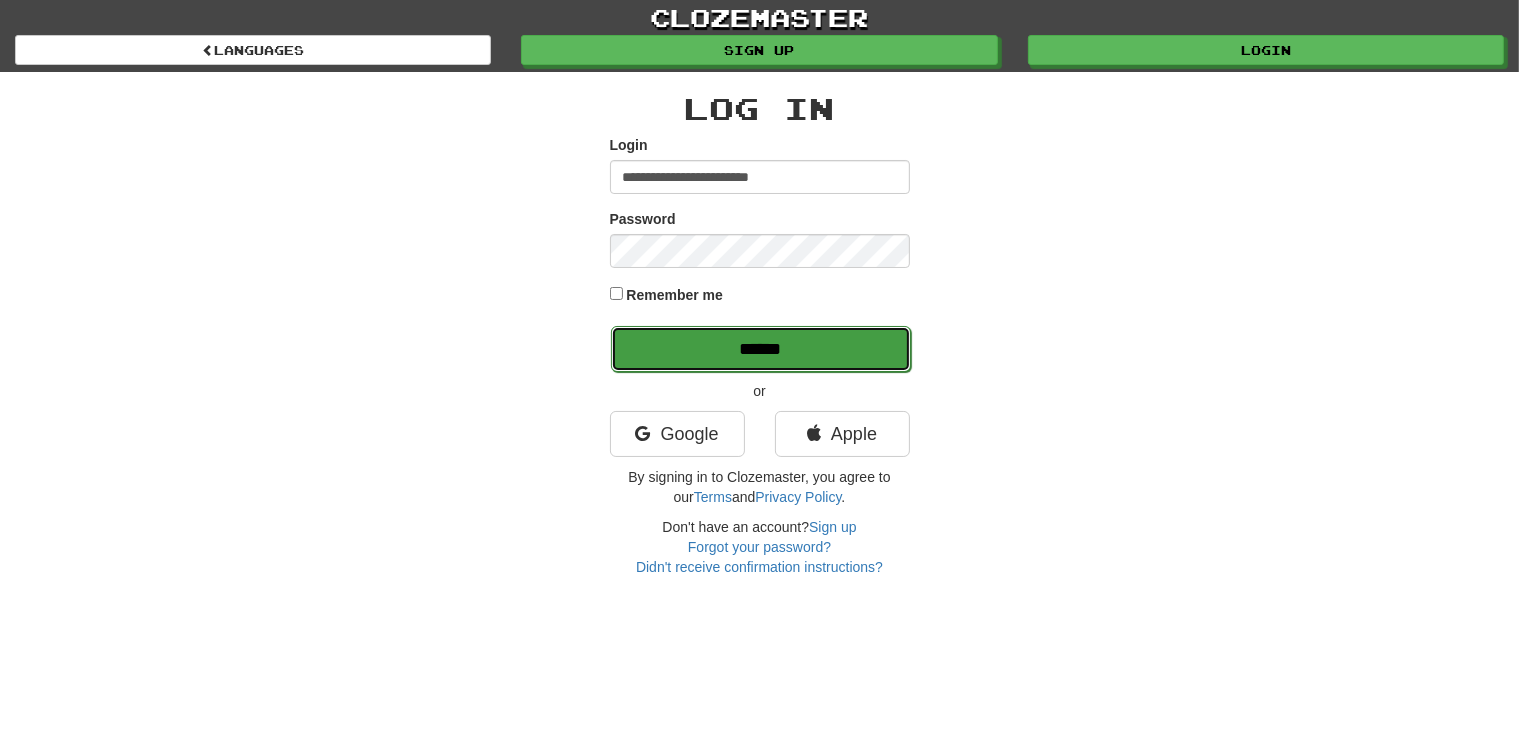 click on "******" at bounding box center (761, 349) 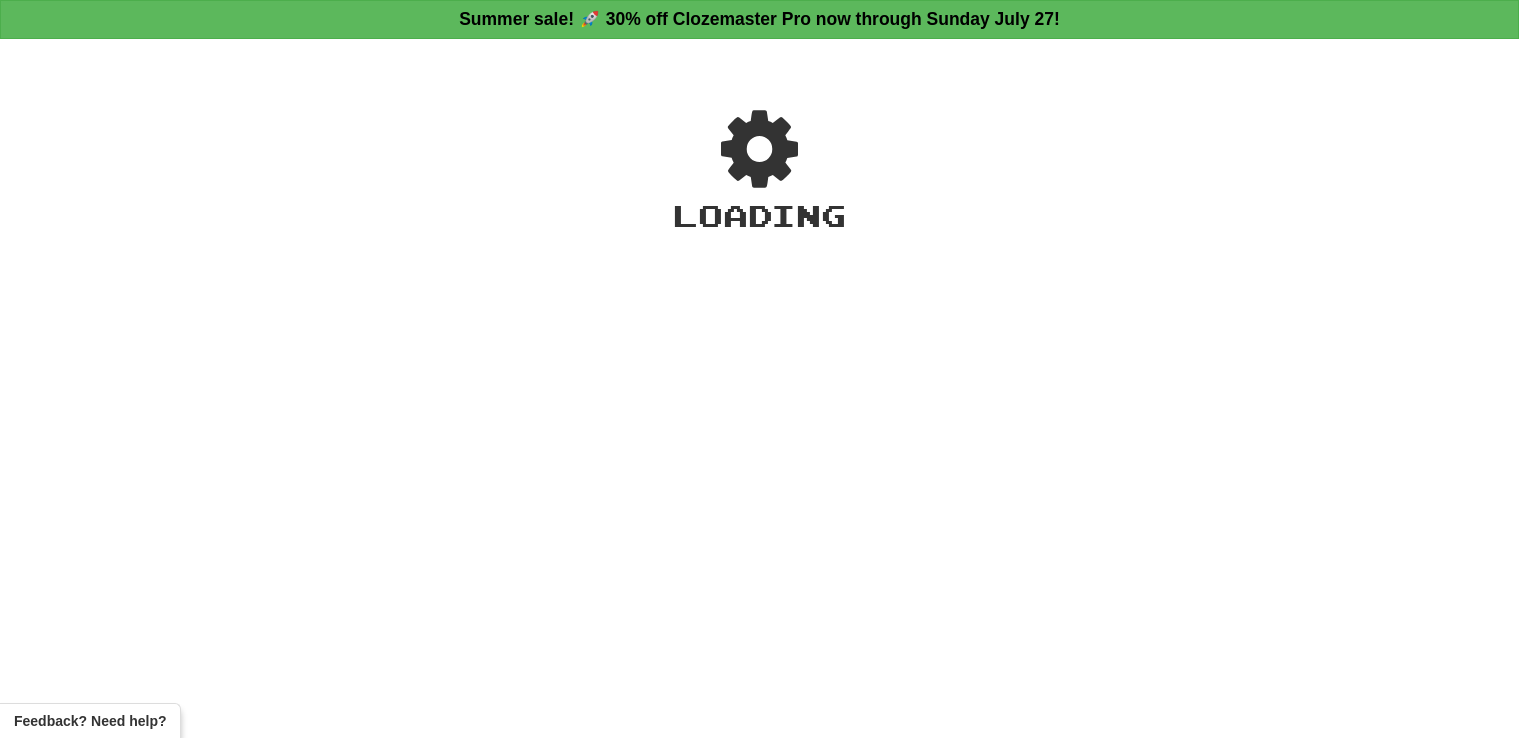 scroll, scrollTop: 0, scrollLeft: 0, axis: both 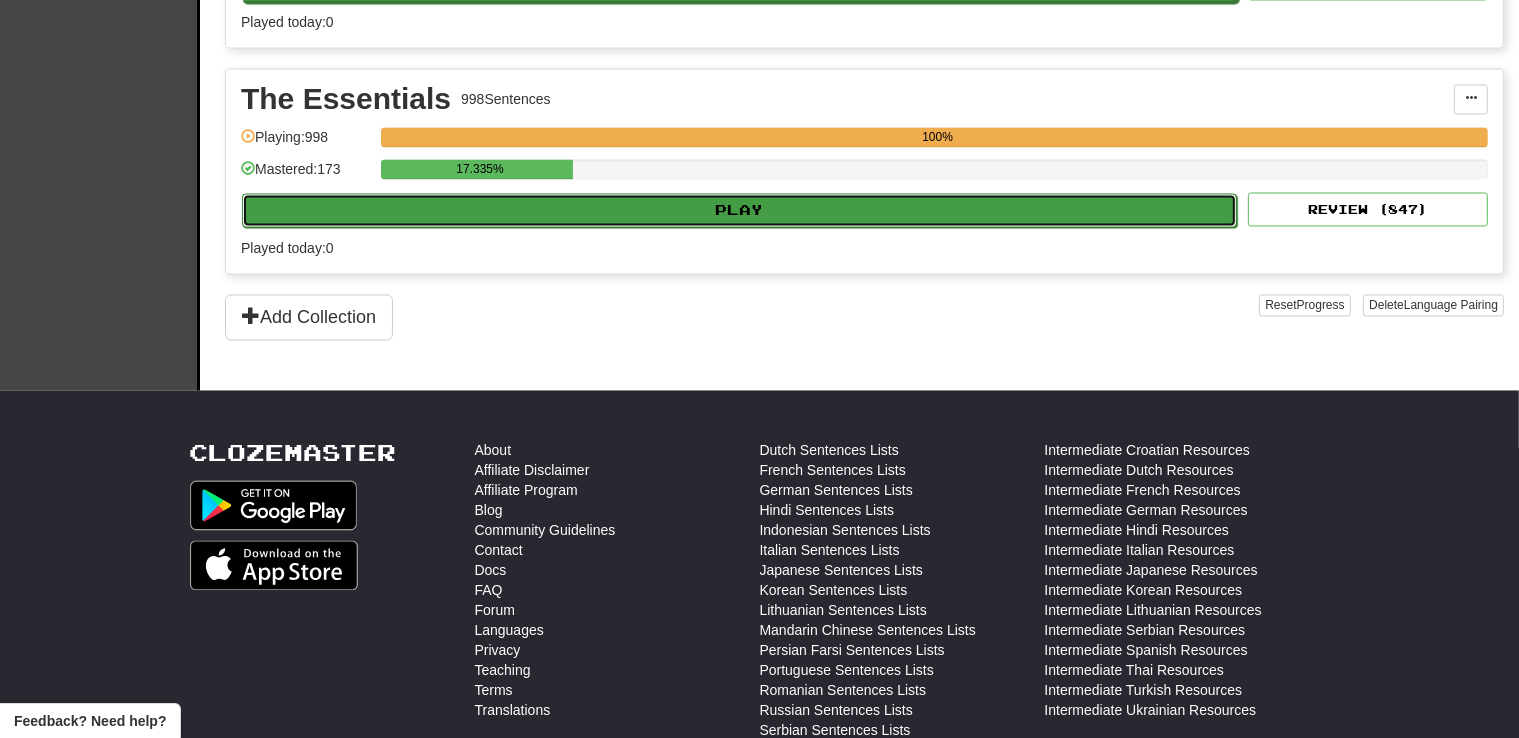 click on "Play" at bounding box center (739, 210) 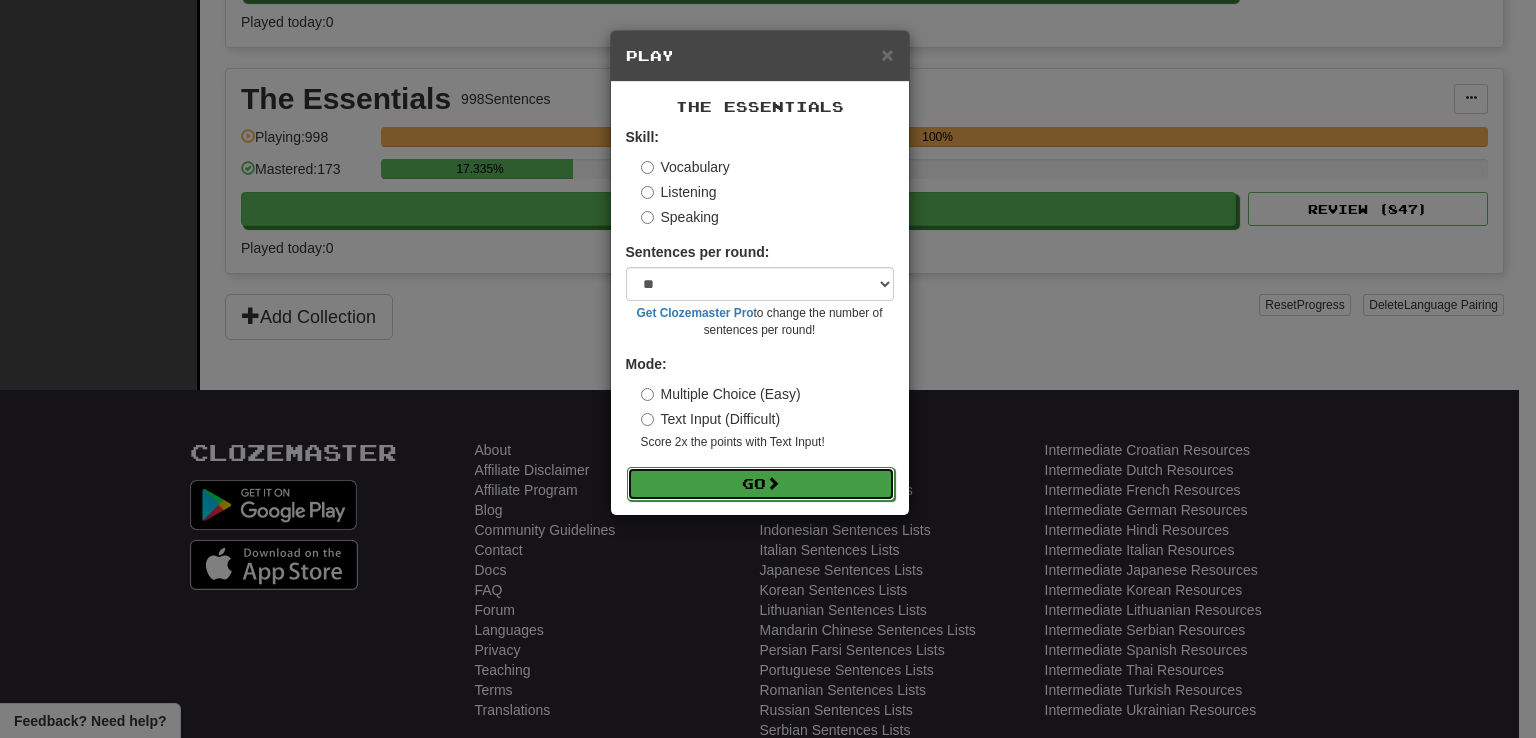 click on "Go" at bounding box center (761, 484) 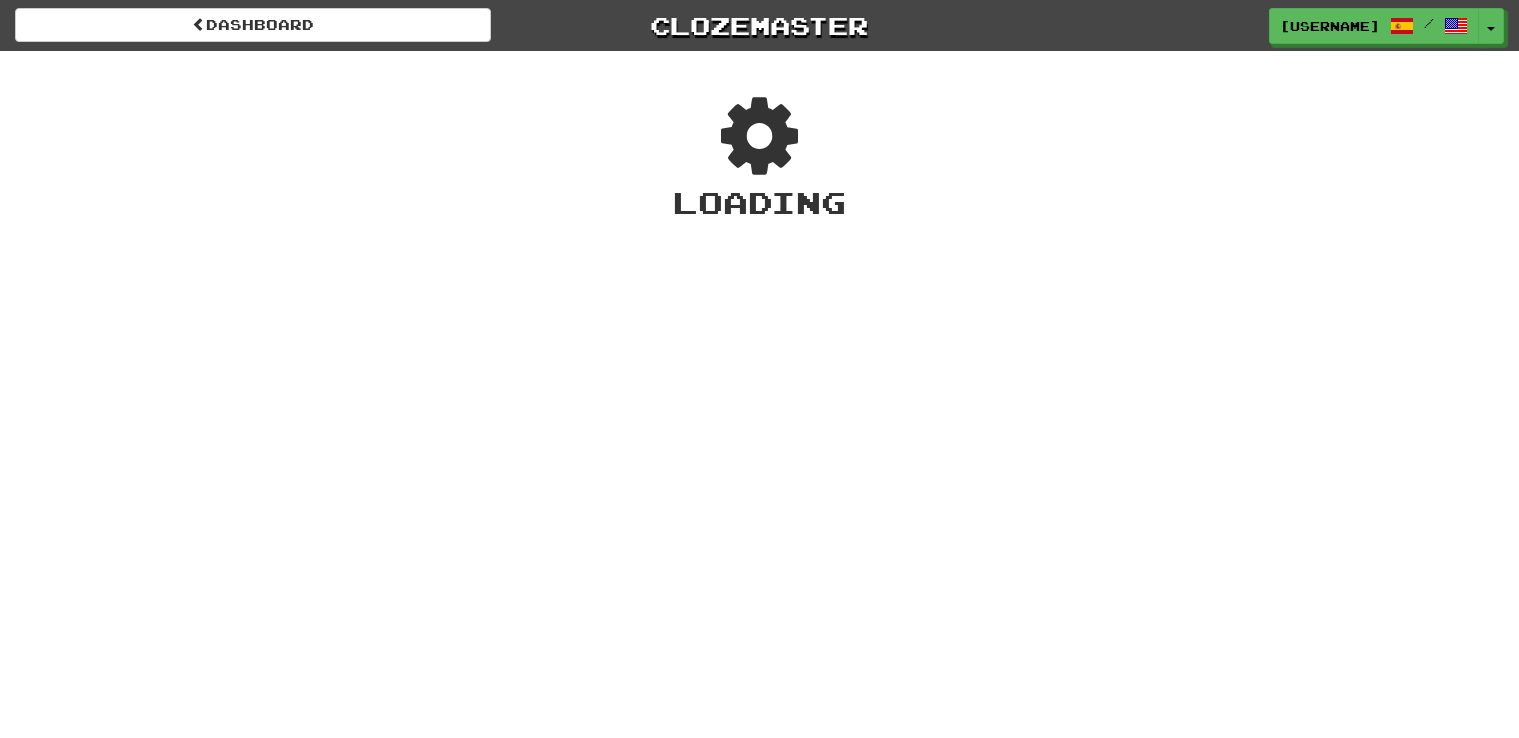 scroll, scrollTop: 0, scrollLeft: 0, axis: both 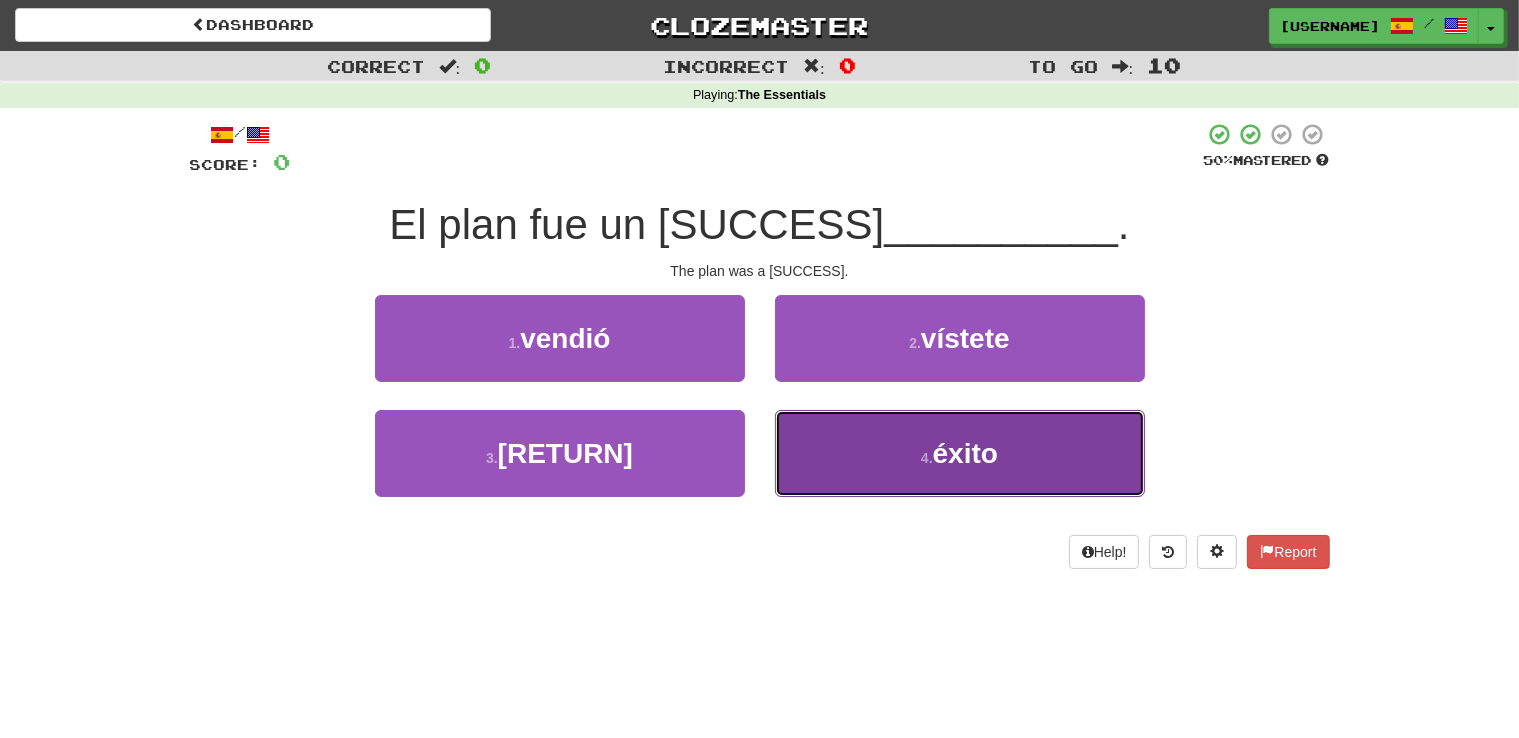 click on "4 .  éxito" at bounding box center (960, 453) 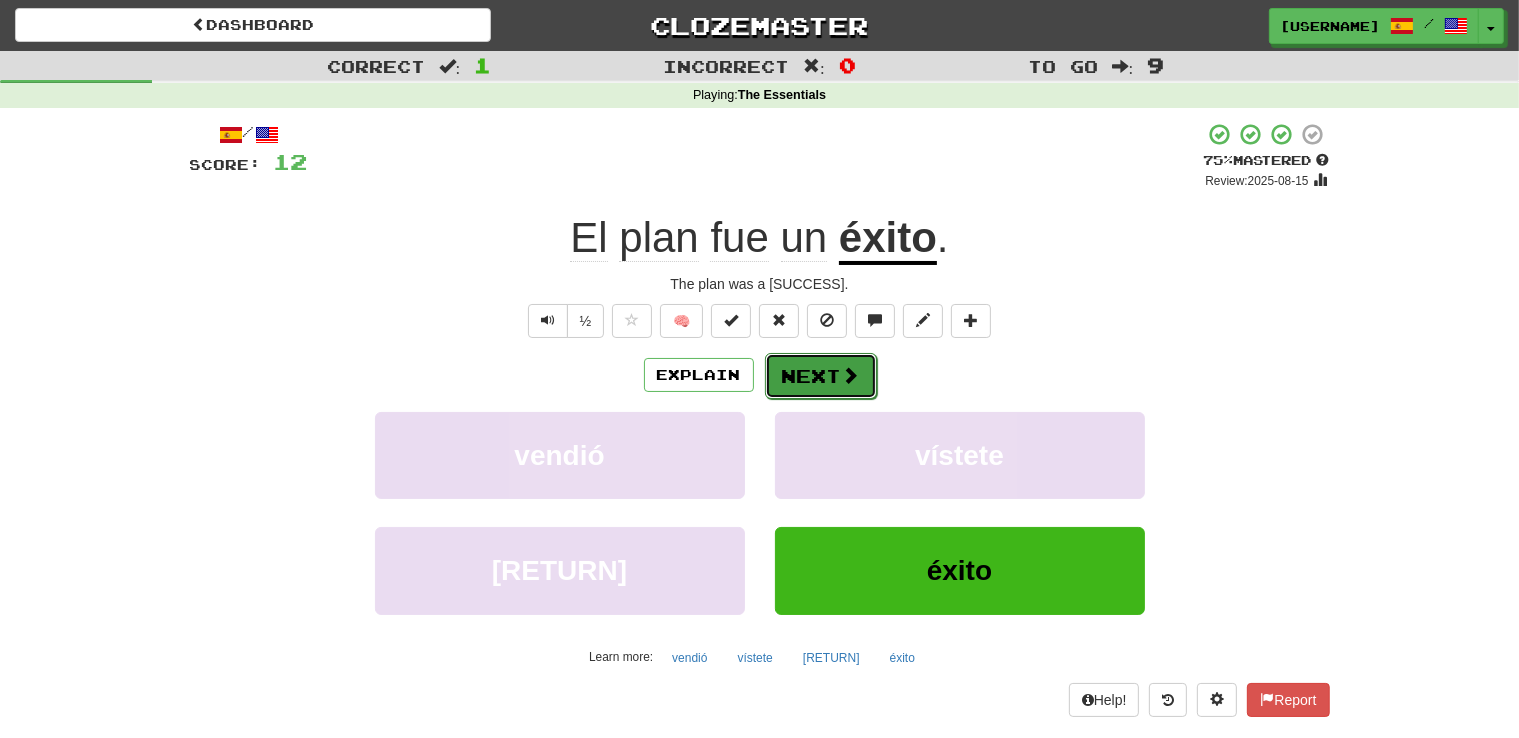click on "Next" at bounding box center [821, 376] 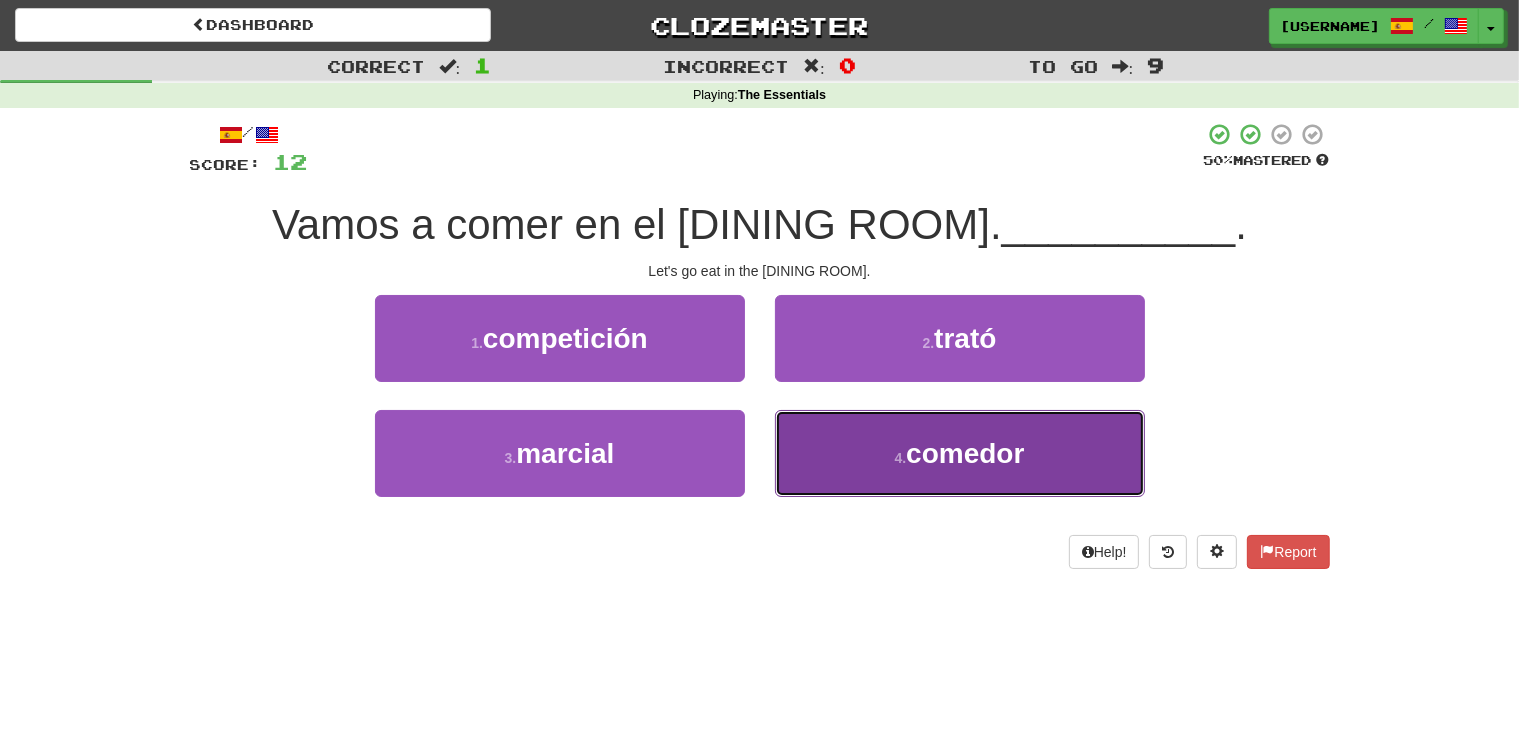 click on "comedor" at bounding box center (965, 453) 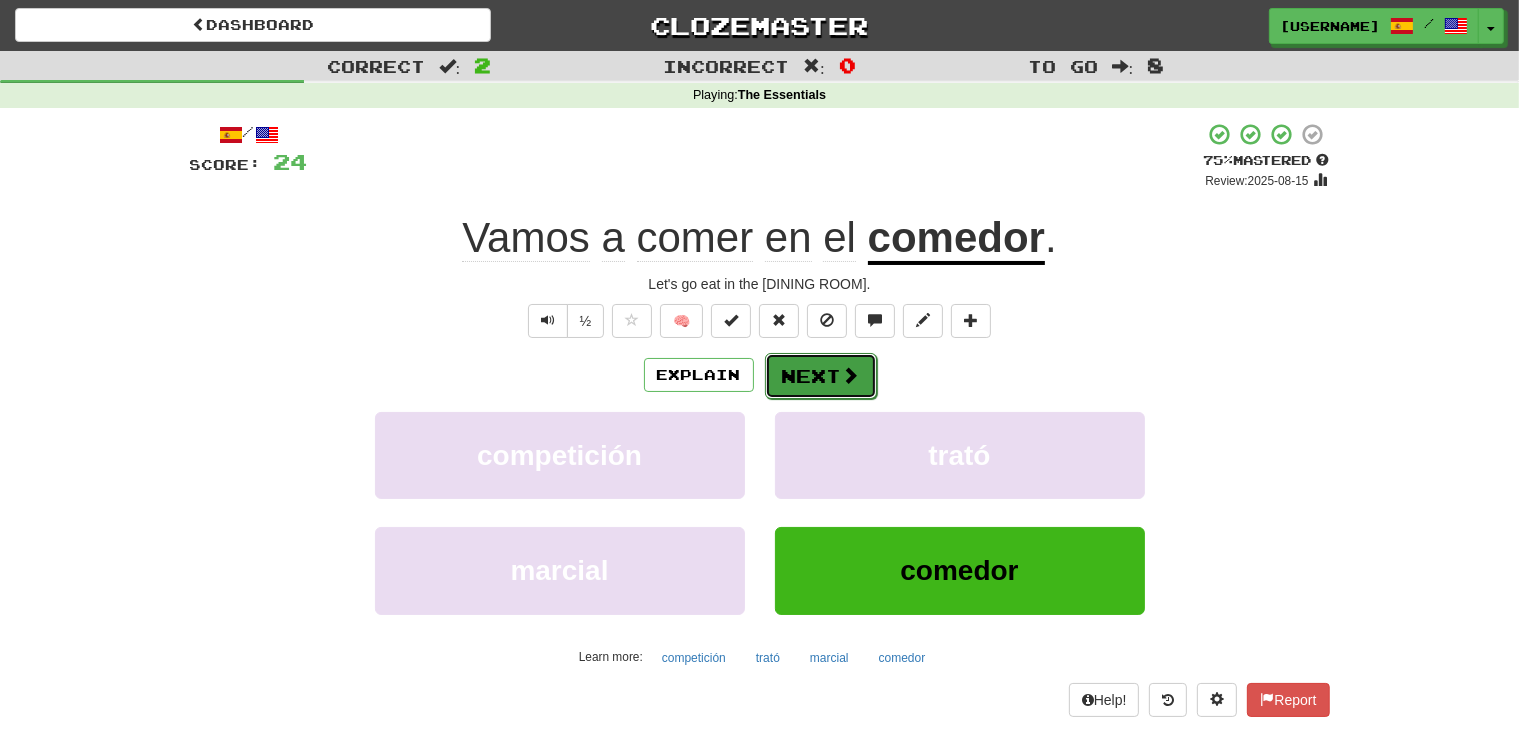 click on "Next" at bounding box center (821, 376) 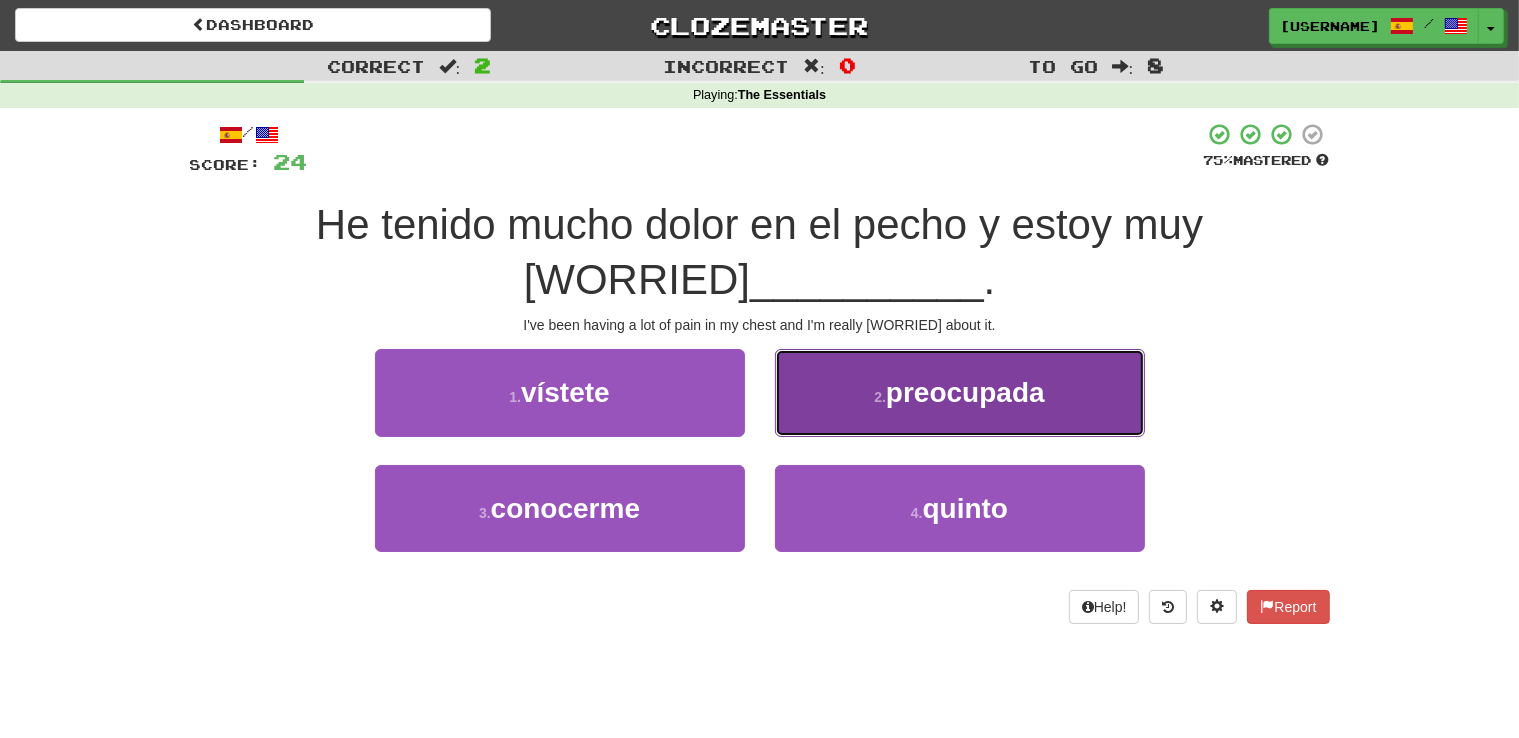 click on "preocupada" at bounding box center (965, 392) 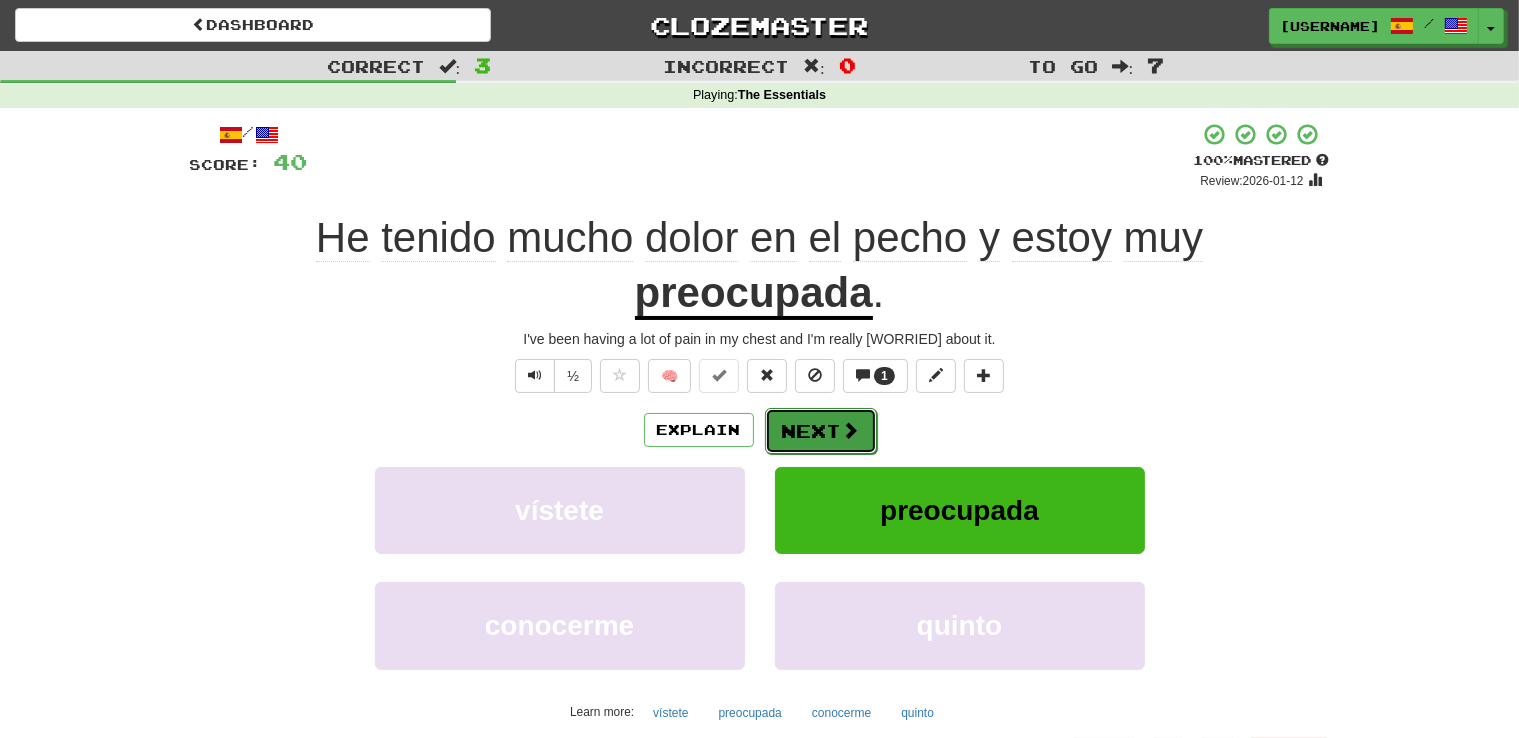 click on "Next" at bounding box center (821, 431) 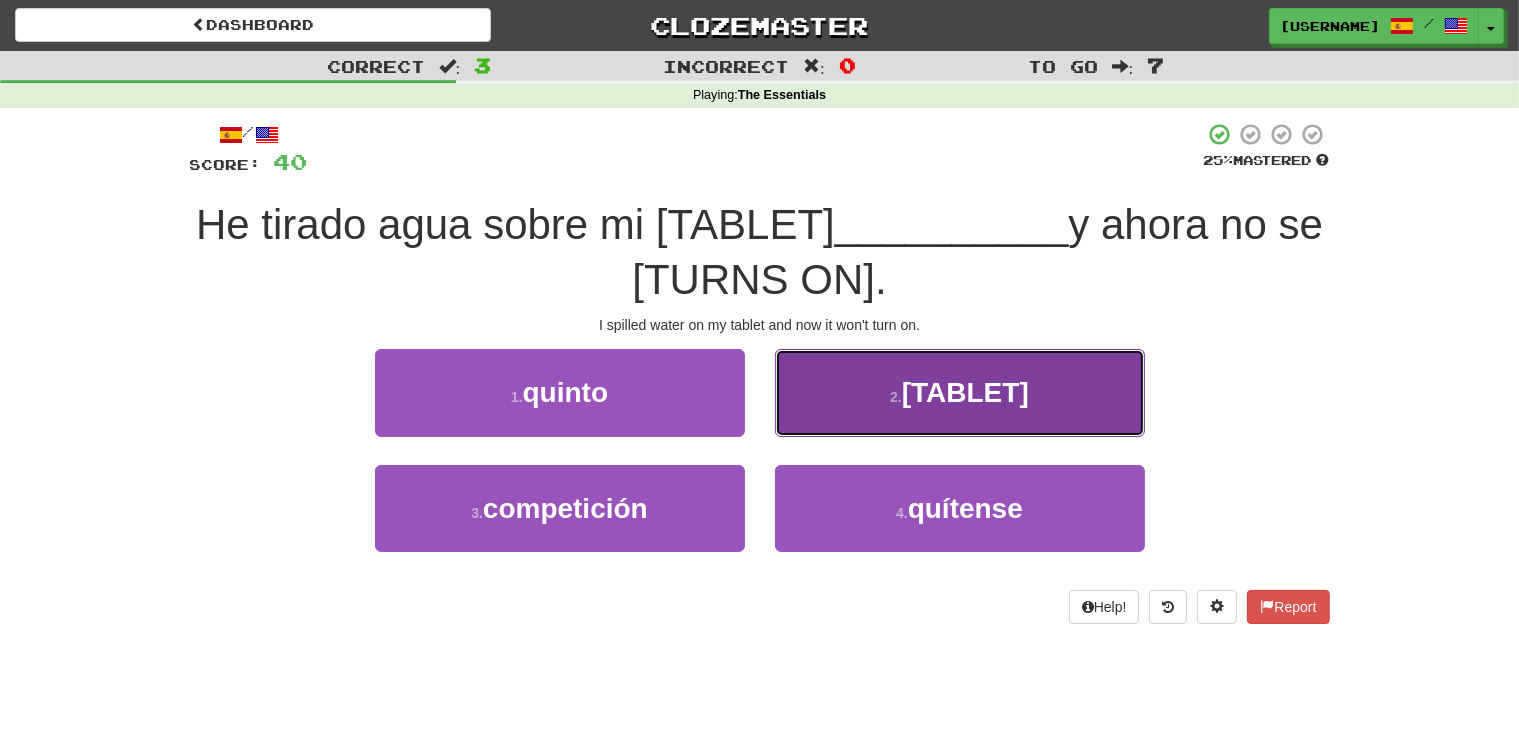 click on "2 .  tableta" at bounding box center [960, 392] 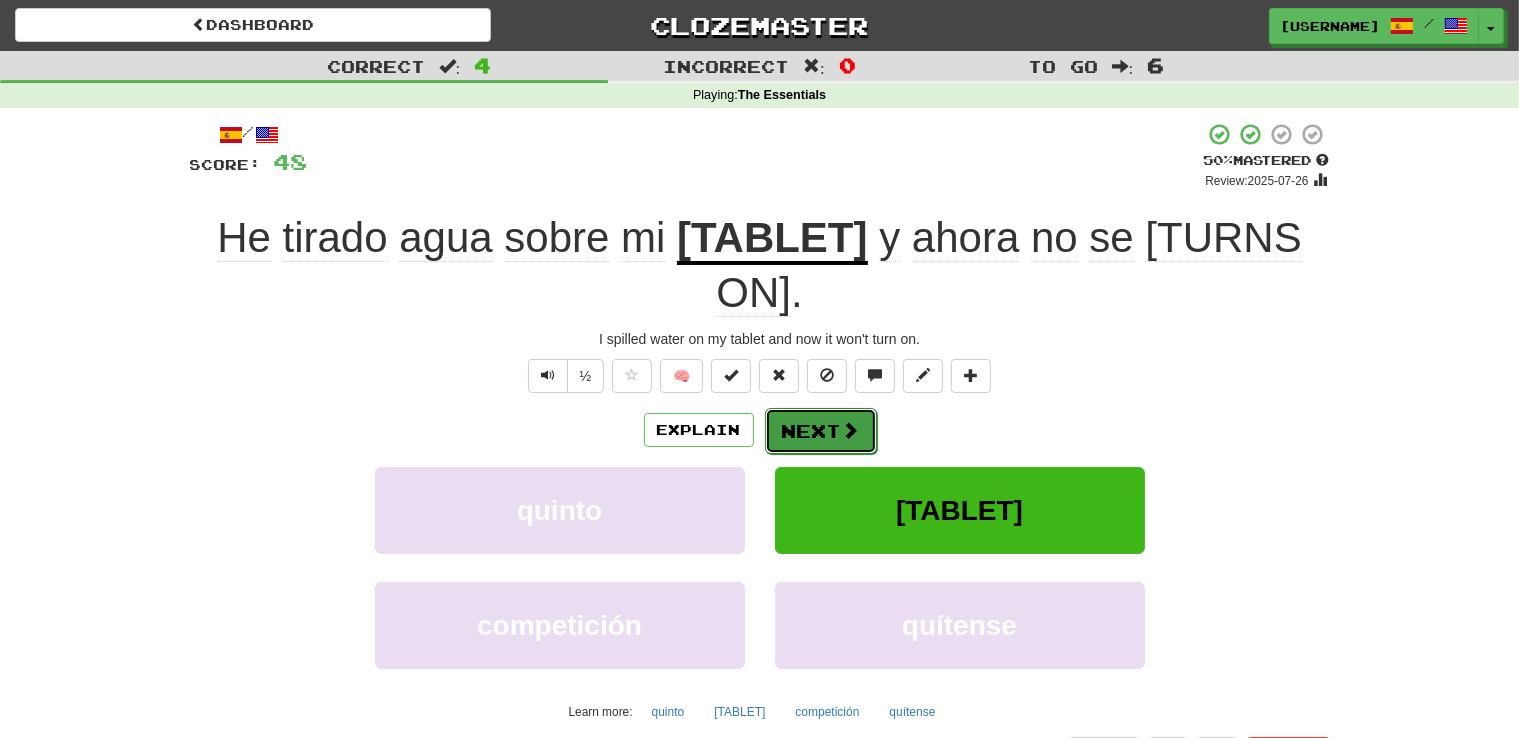 click on "Next" at bounding box center (821, 431) 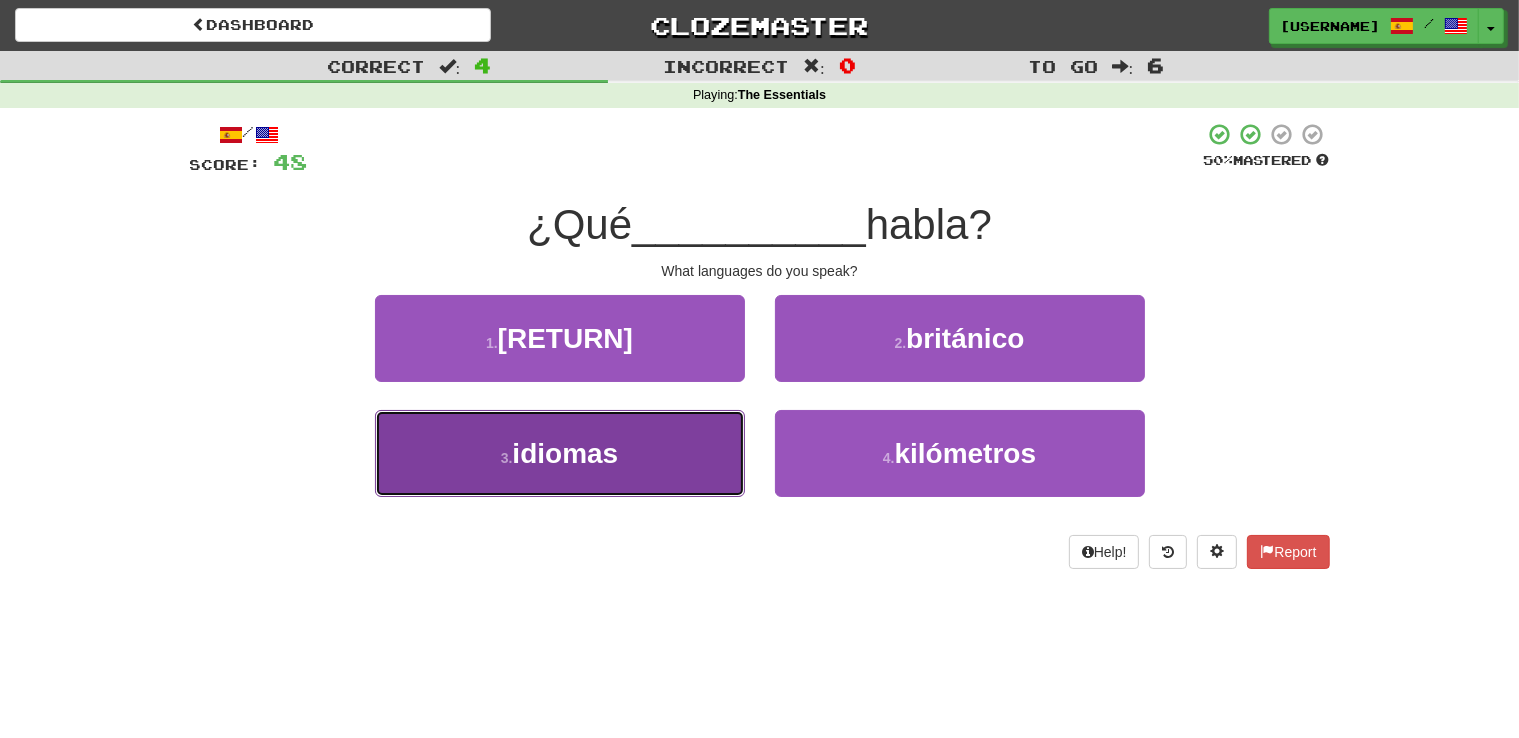 click on "[LANGUAGES]" at bounding box center [560, 453] 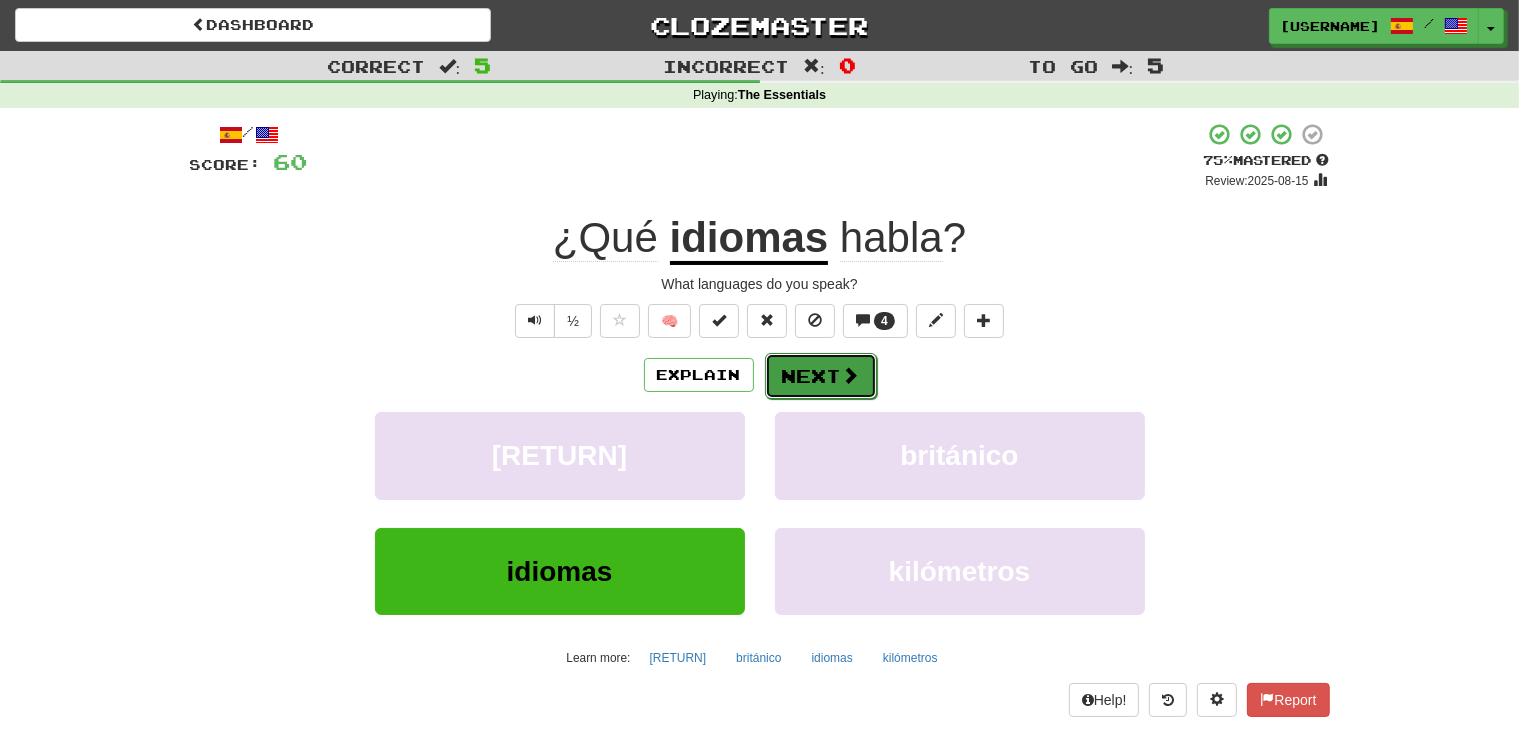 click at bounding box center [851, 375] 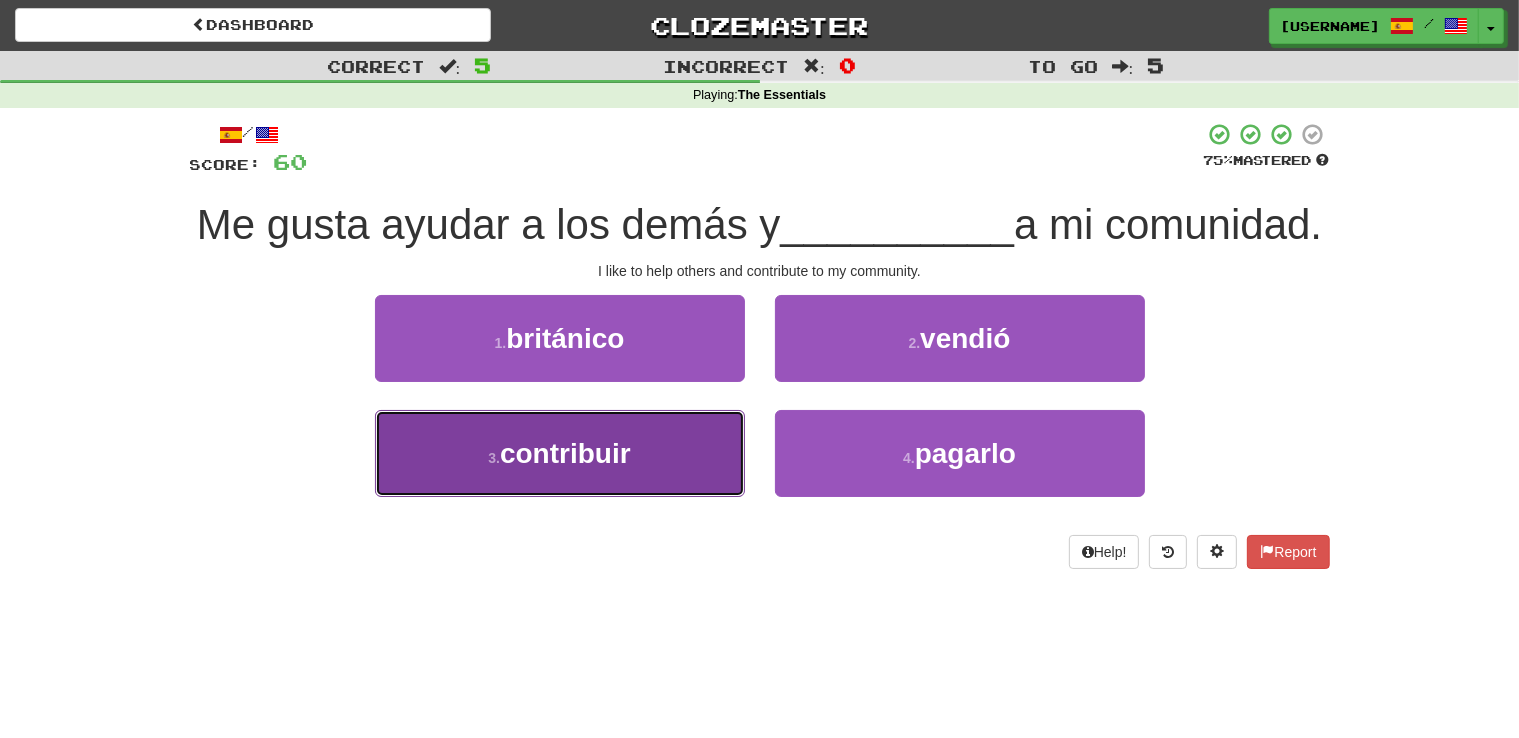 click on "3 .  contribuir" at bounding box center [560, 453] 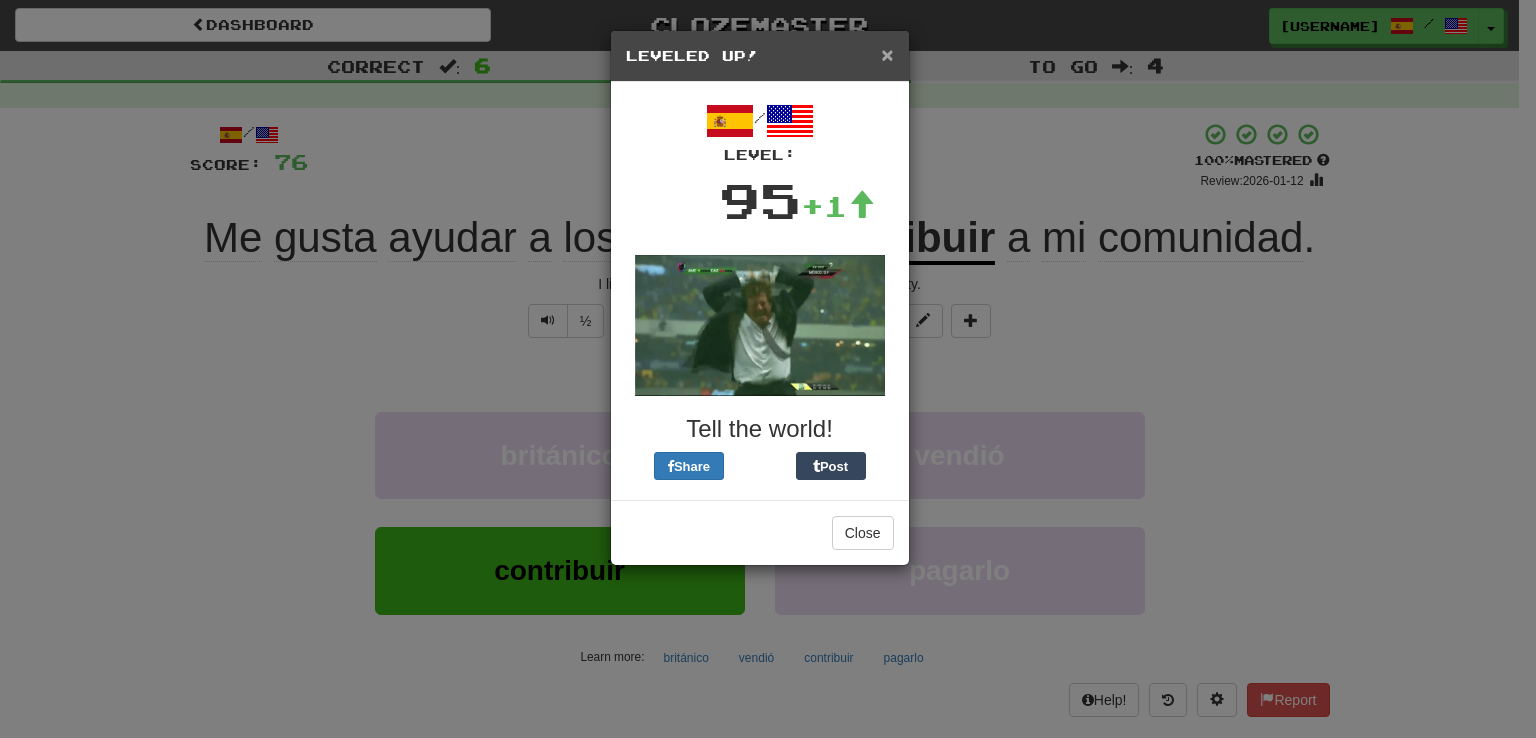 click on "×" at bounding box center (887, 54) 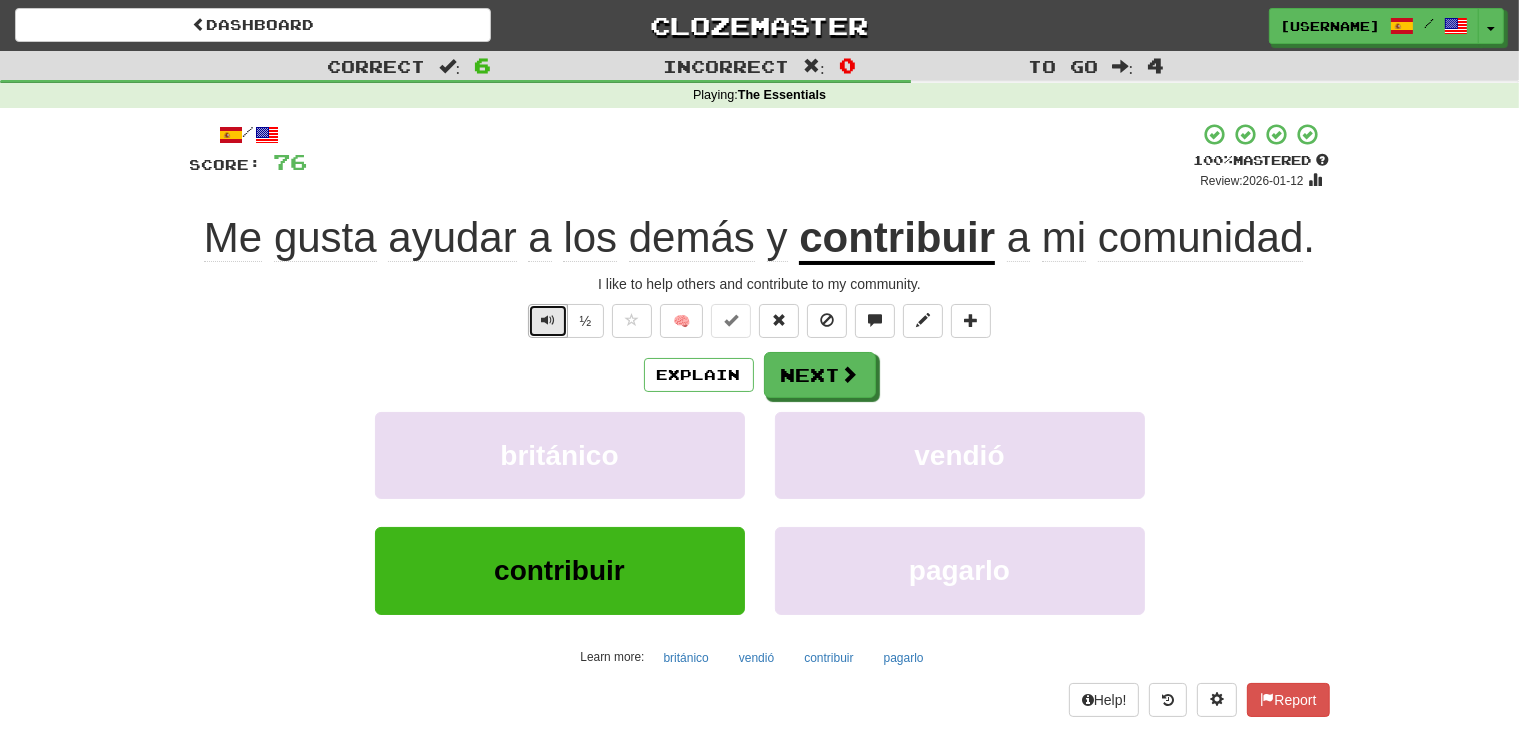 click at bounding box center [548, 321] 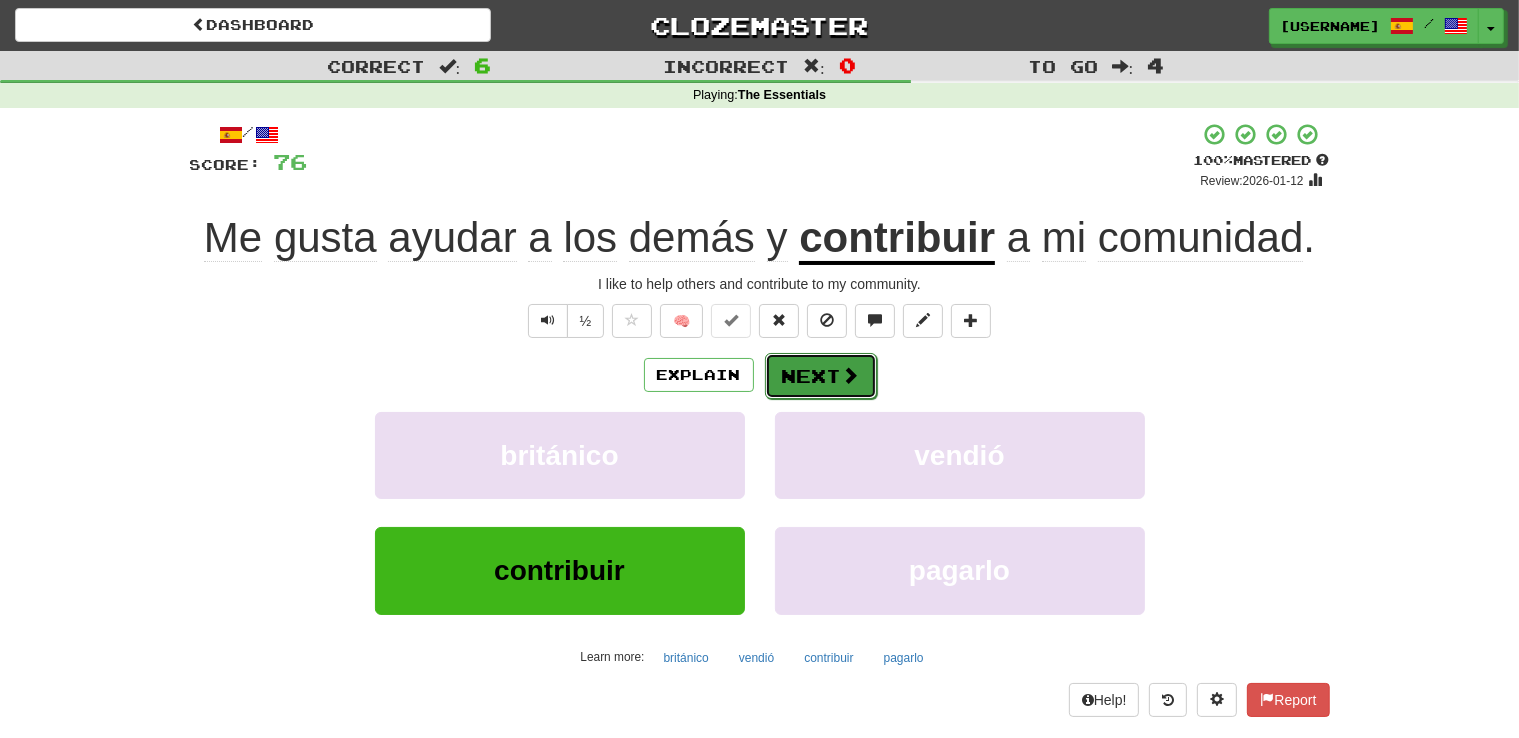 click on "Next" at bounding box center (821, 376) 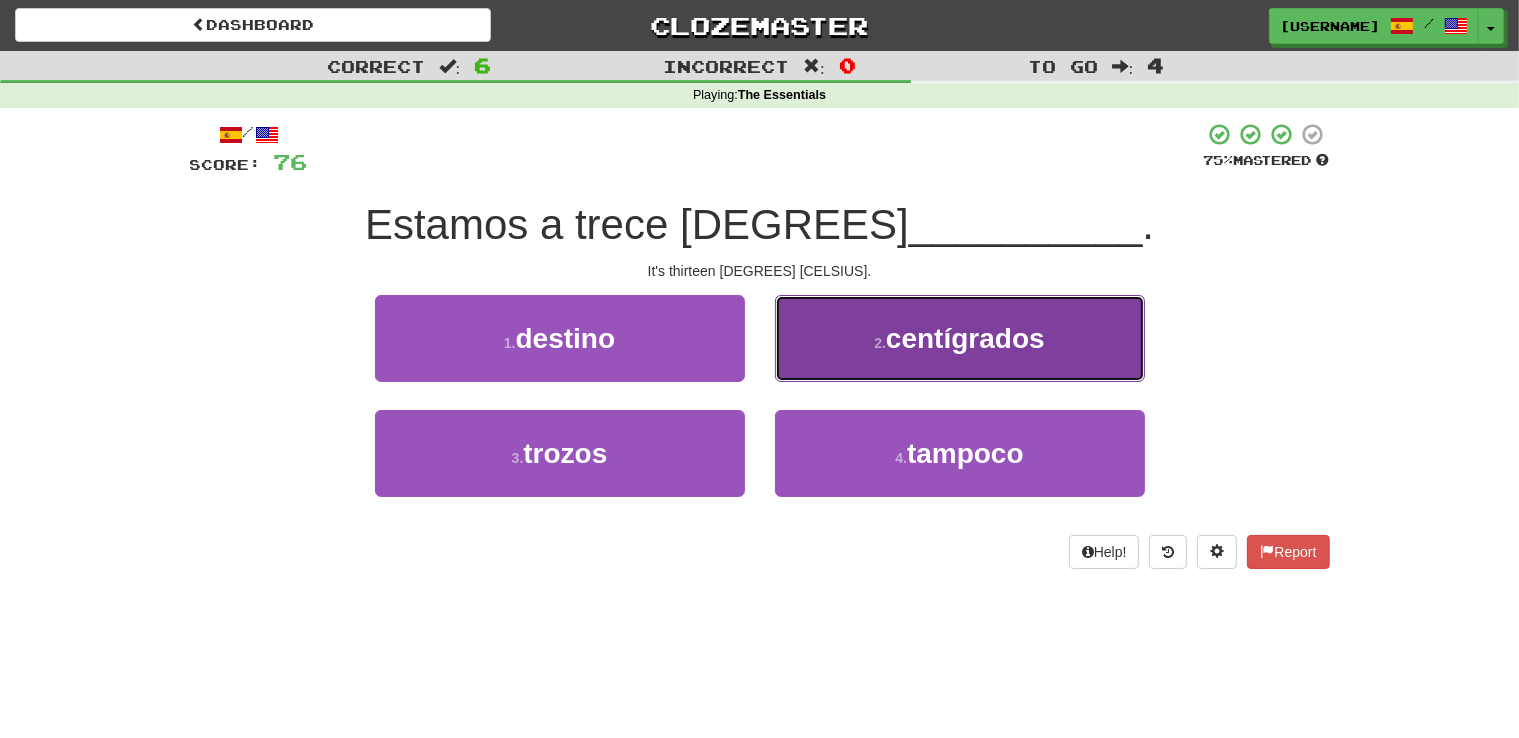 click on "centígrados" at bounding box center (965, 338) 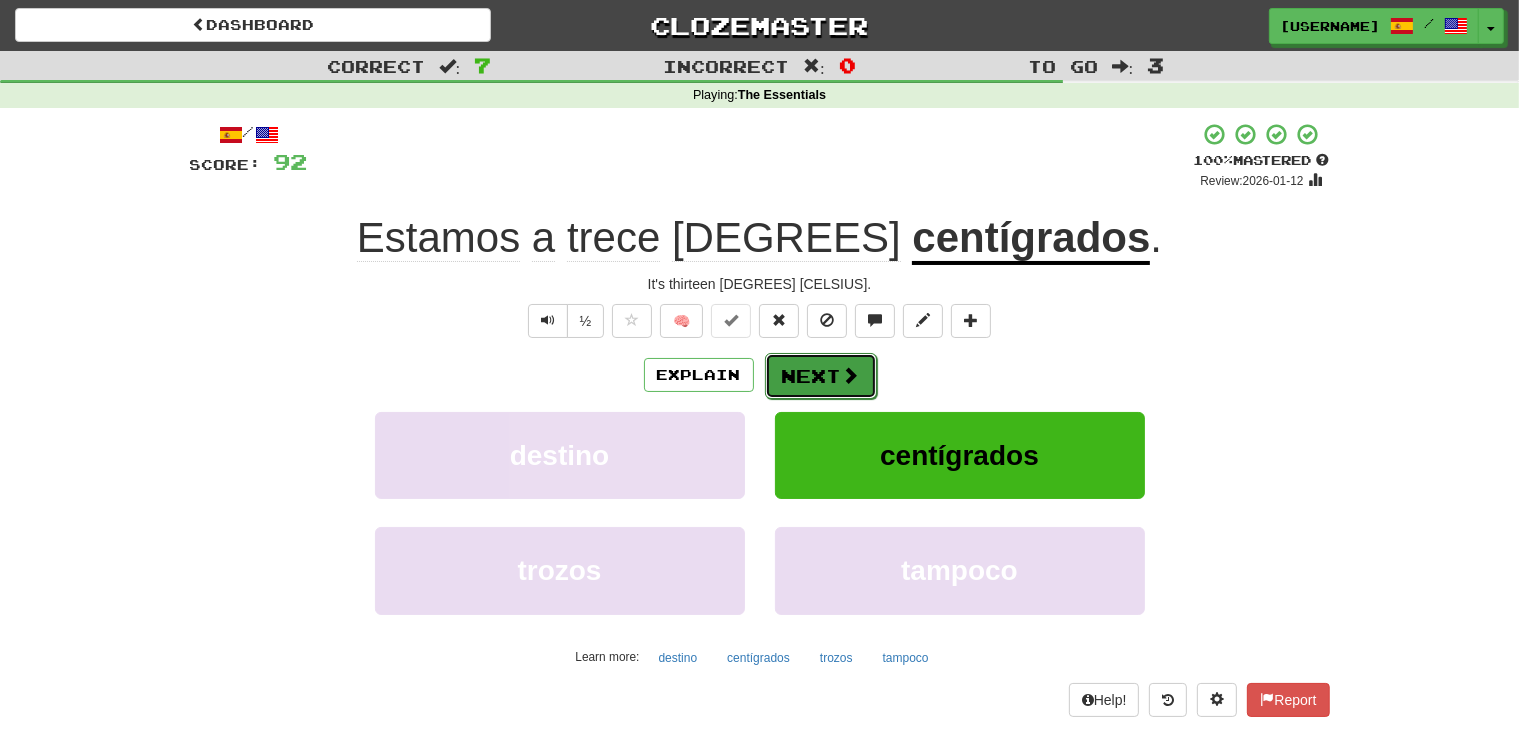 click on "Next" at bounding box center [821, 376] 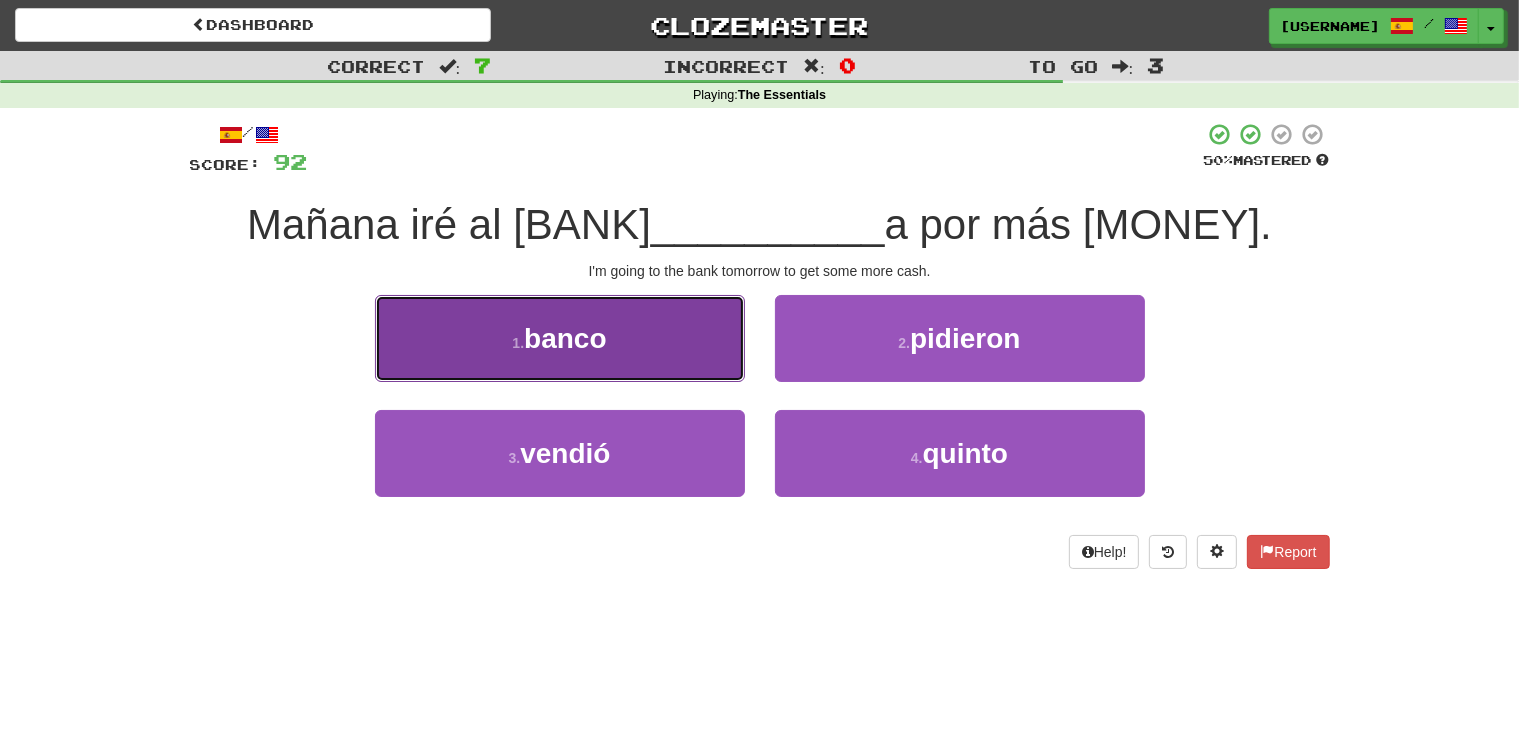 click on "1 .  banco" at bounding box center [560, 338] 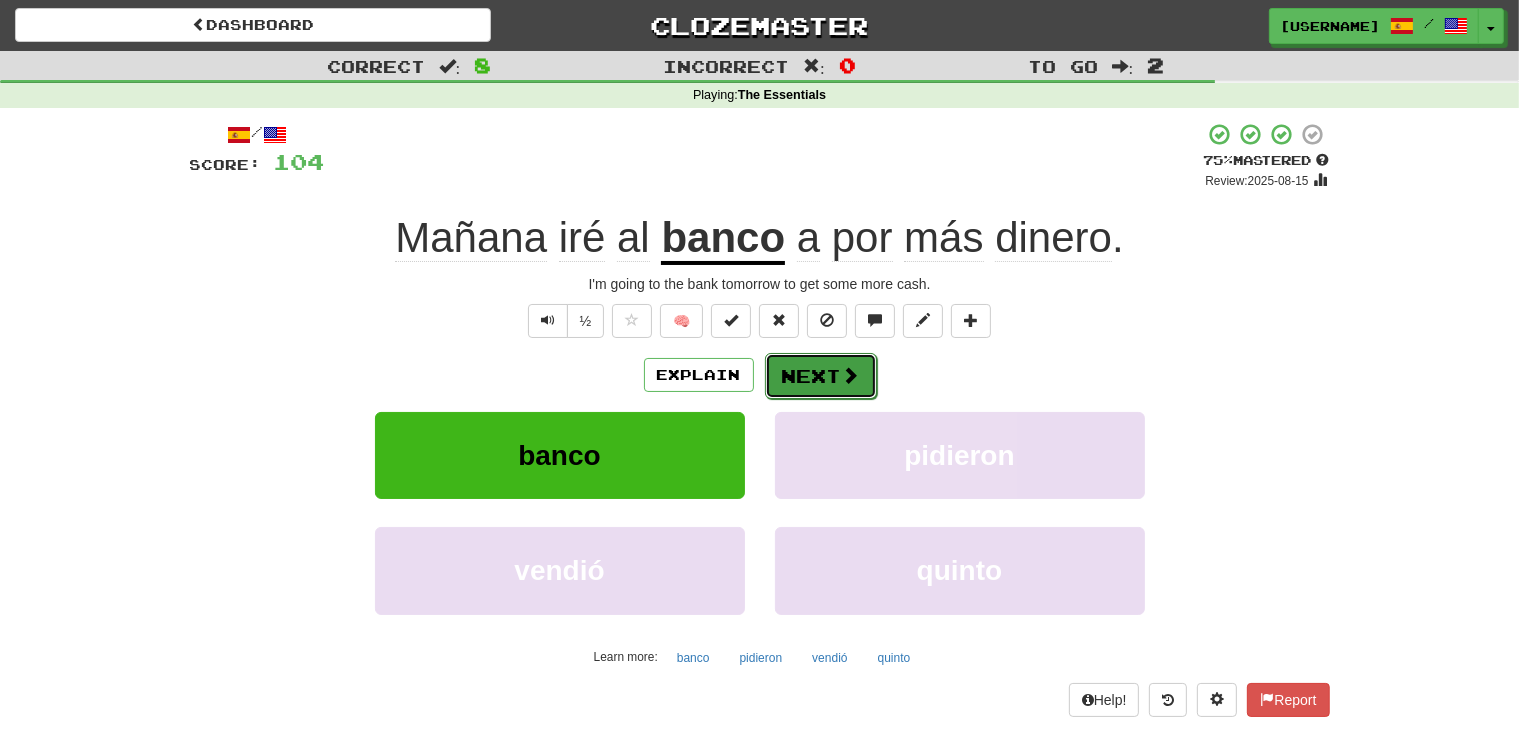 click on "Next" at bounding box center [821, 376] 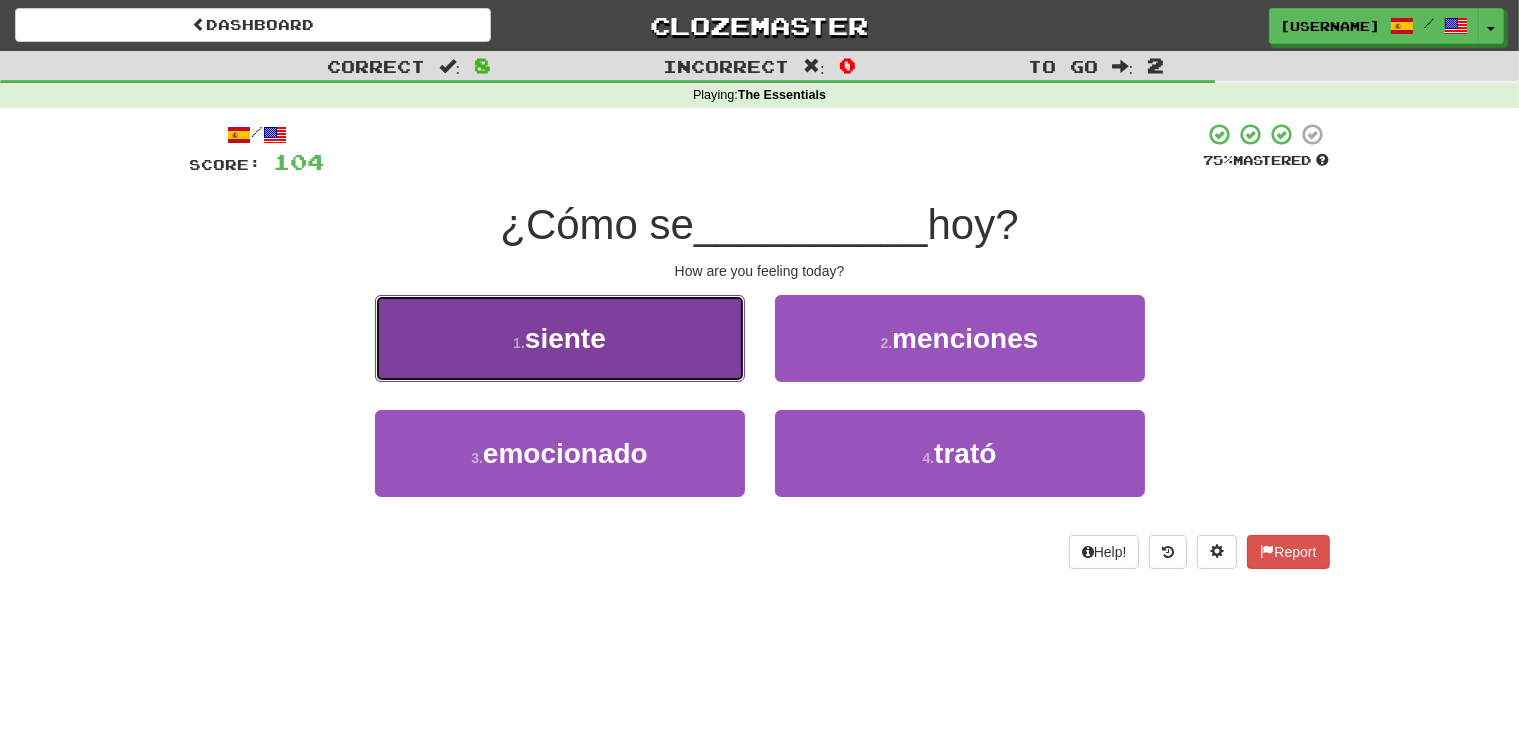 click on "siente" at bounding box center [565, 338] 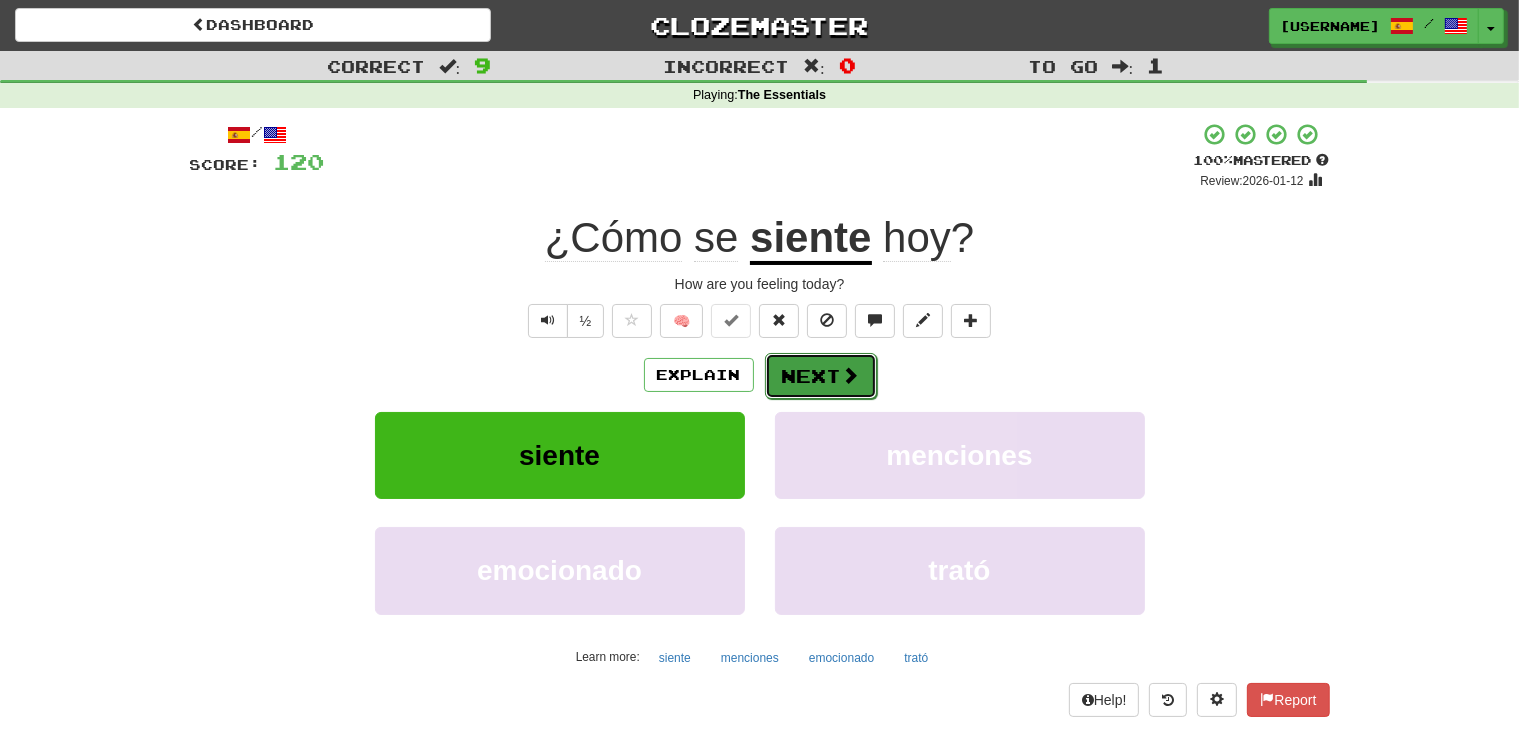 click on "Next" at bounding box center [821, 376] 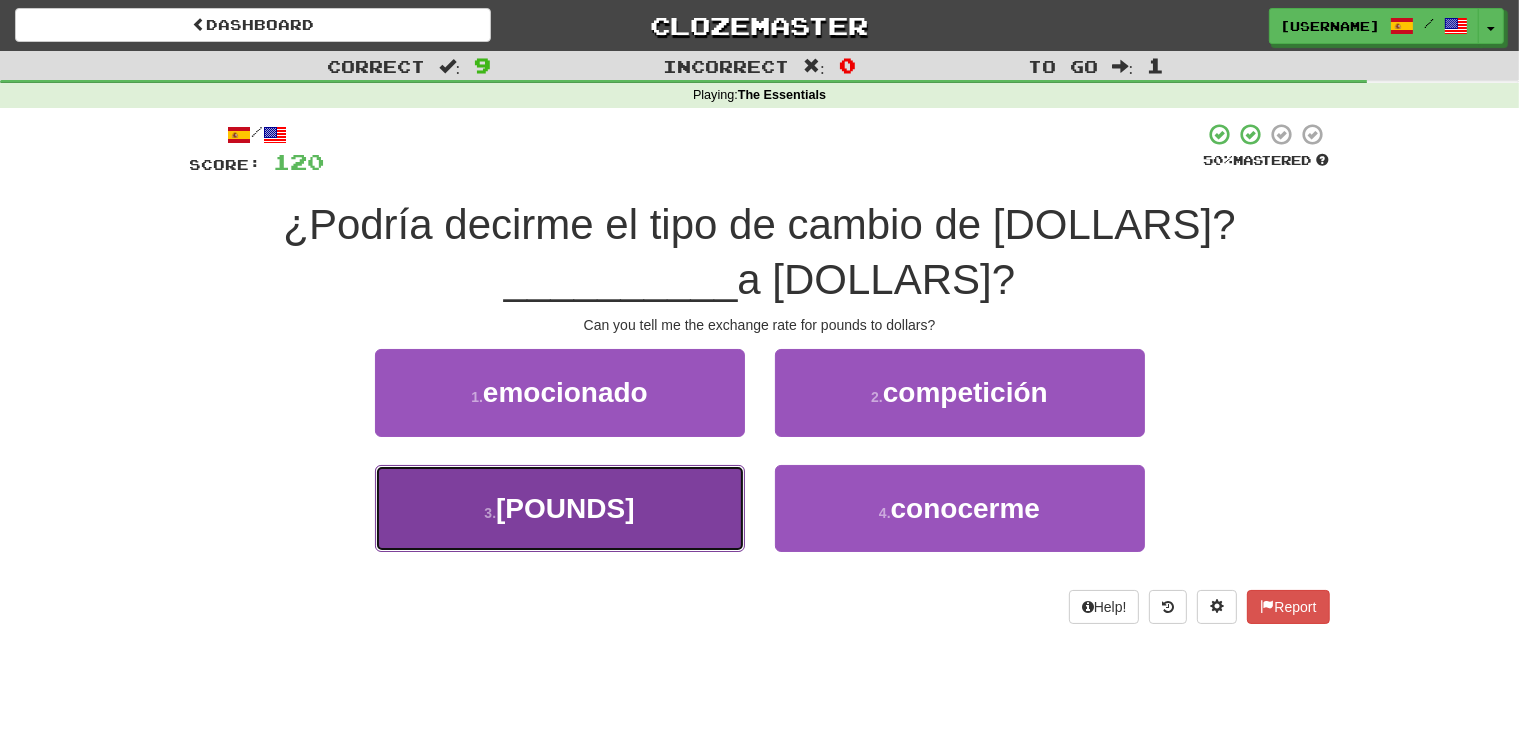 click on "[POUNDS]" at bounding box center (565, 508) 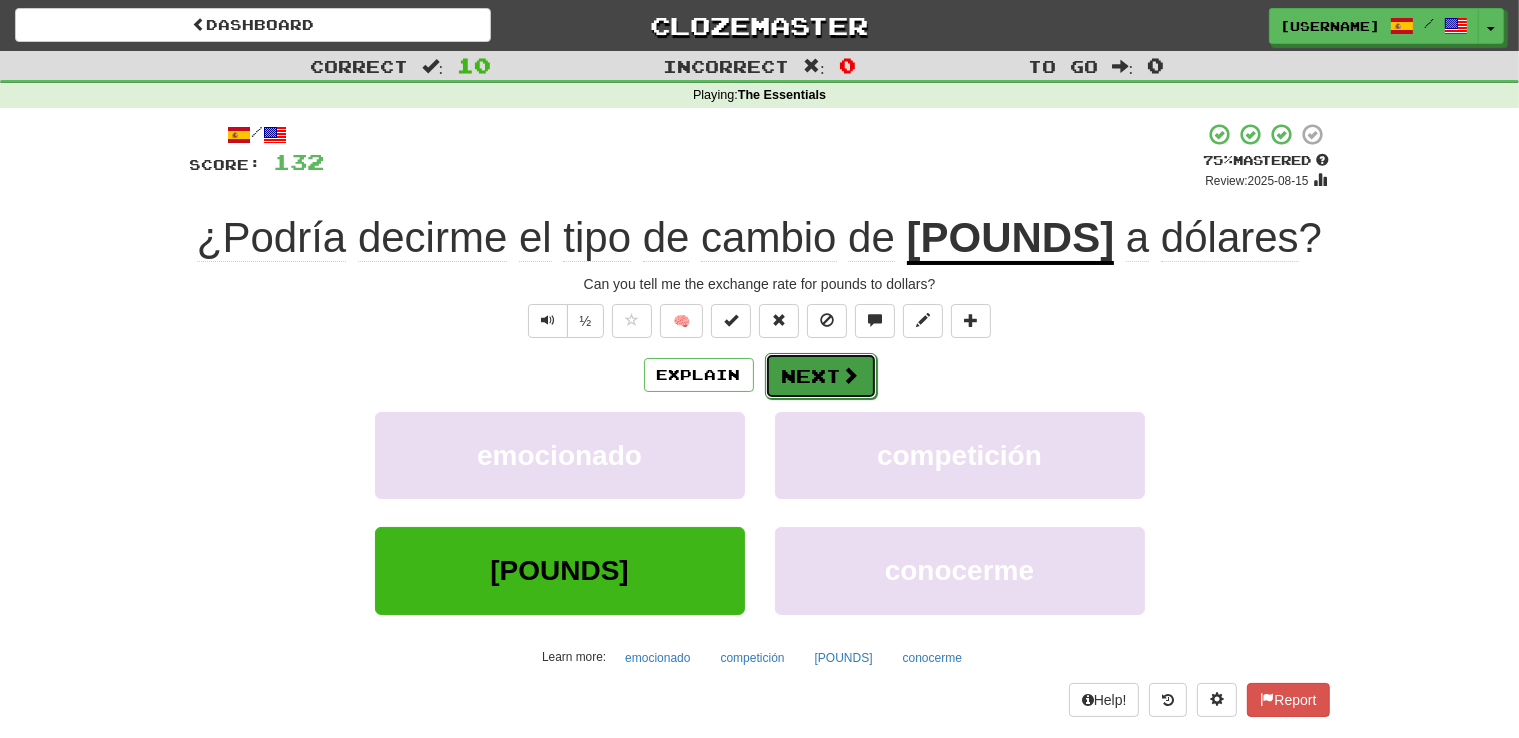 click on "Next" at bounding box center [821, 376] 